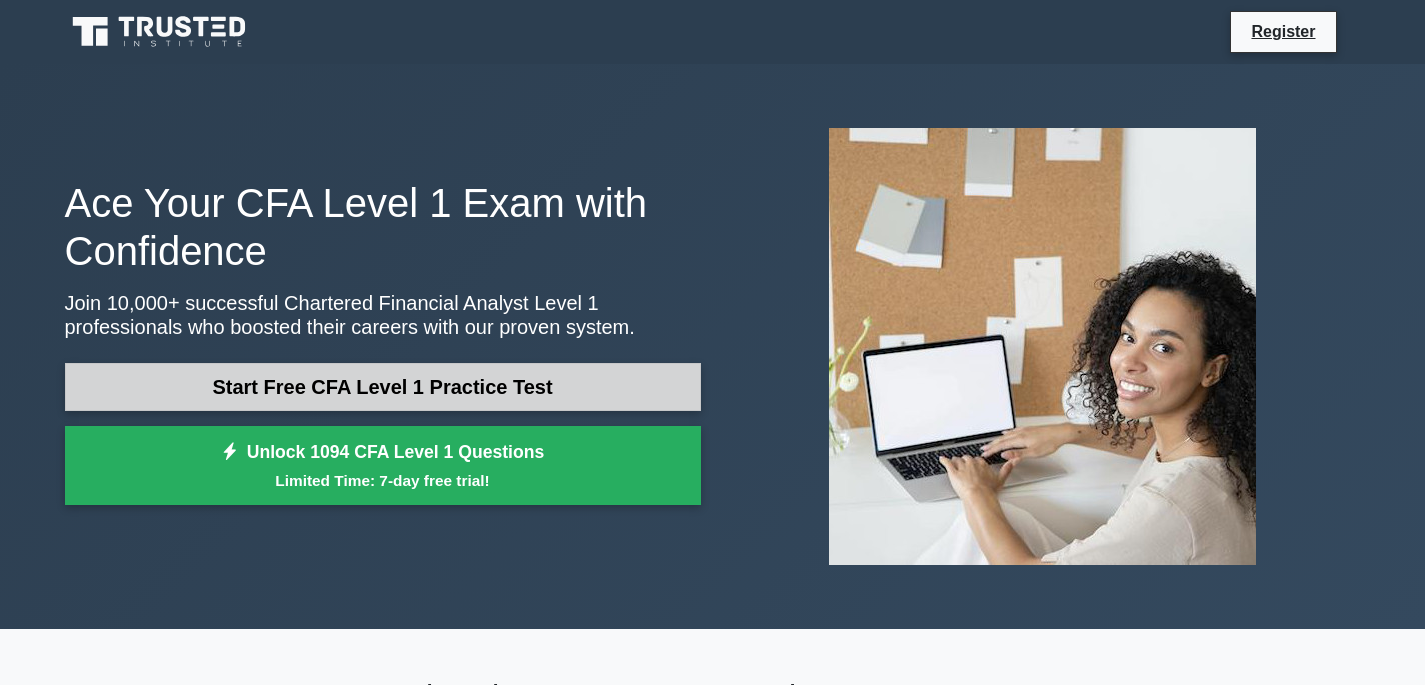 scroll, scrollTop: 0, scrollLeft: 0, axis: both 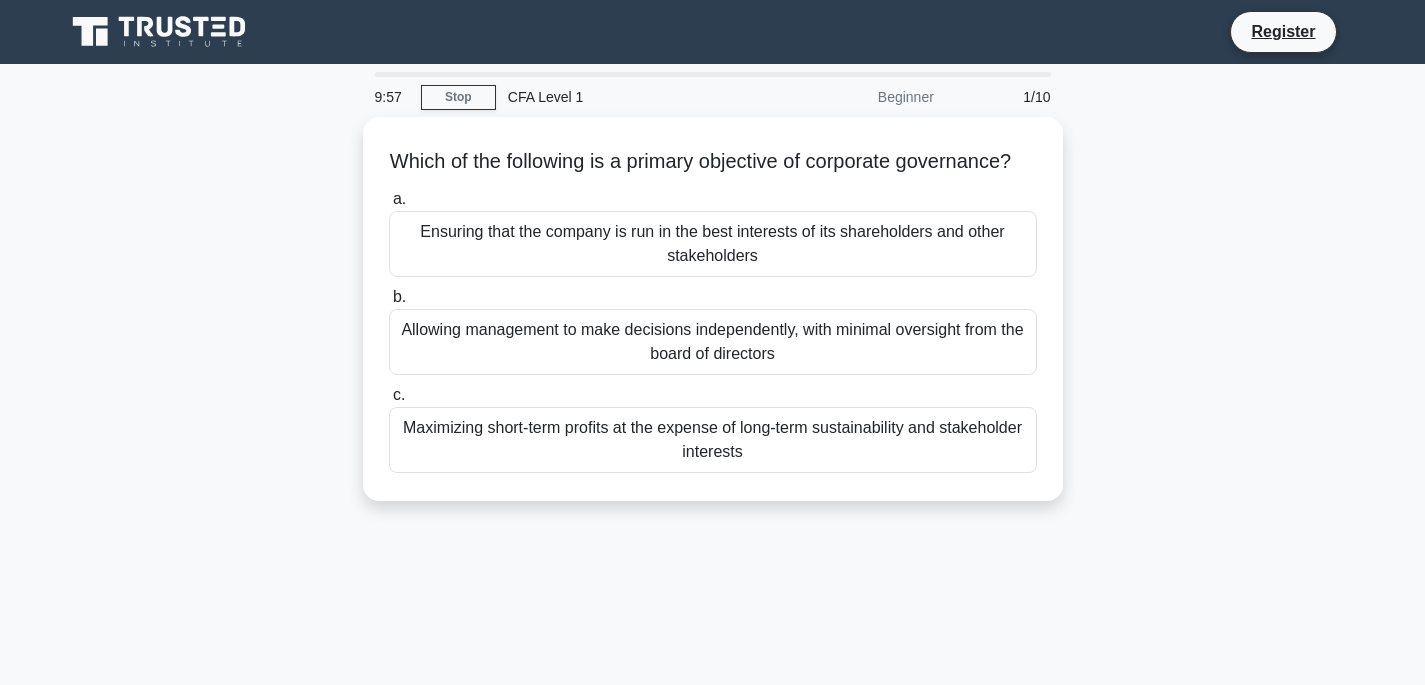 click on "Which of the following is a primary objective of corporate governance?
.spinner_0XTQ{transform-origin:center;animation:spinner_y6GP .75s linear infinite}@keyframes spinner_y6GP{100%{transform:rotate(360deg)}}
a.
Ensuring that the company is run in the best interests of its shareholders and other stakeholders
b." at bounding box center [713, 321] 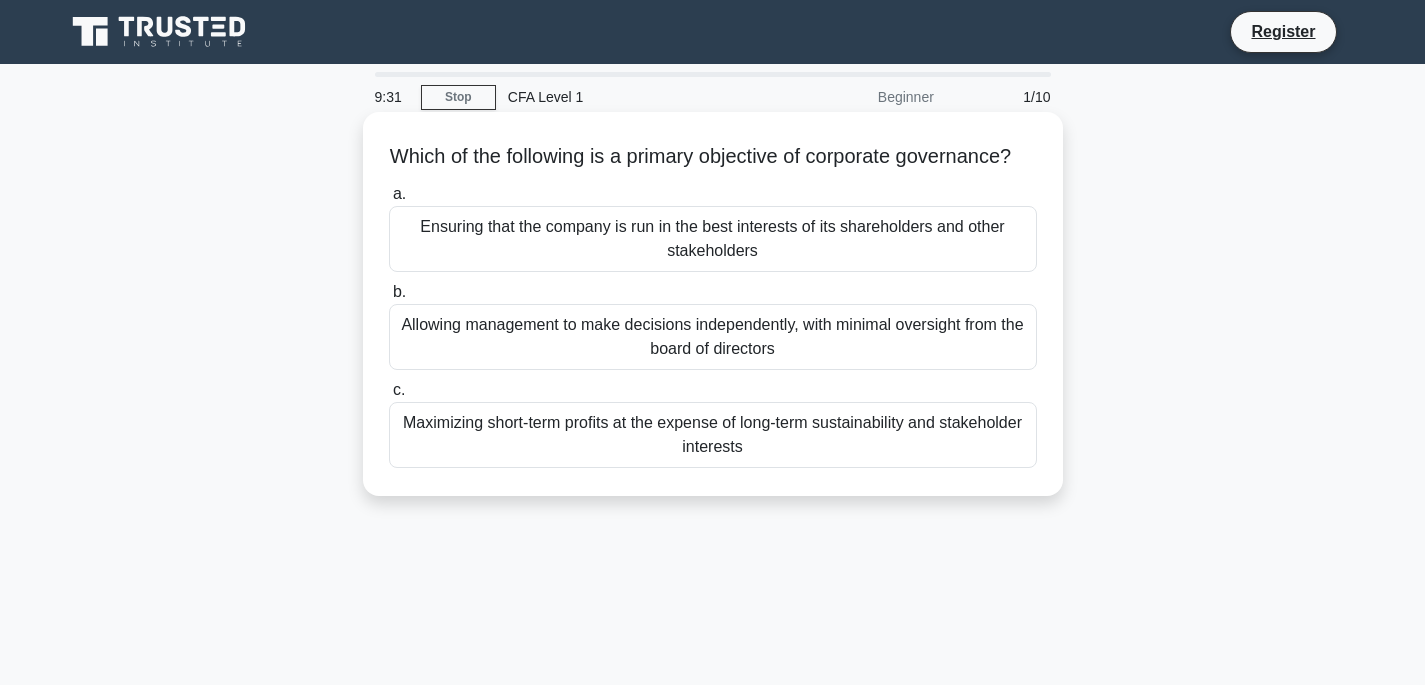 click on "Allowing management to make decisions independently, with minimal oversight from the board of directors" at bounding box center [713, 337] 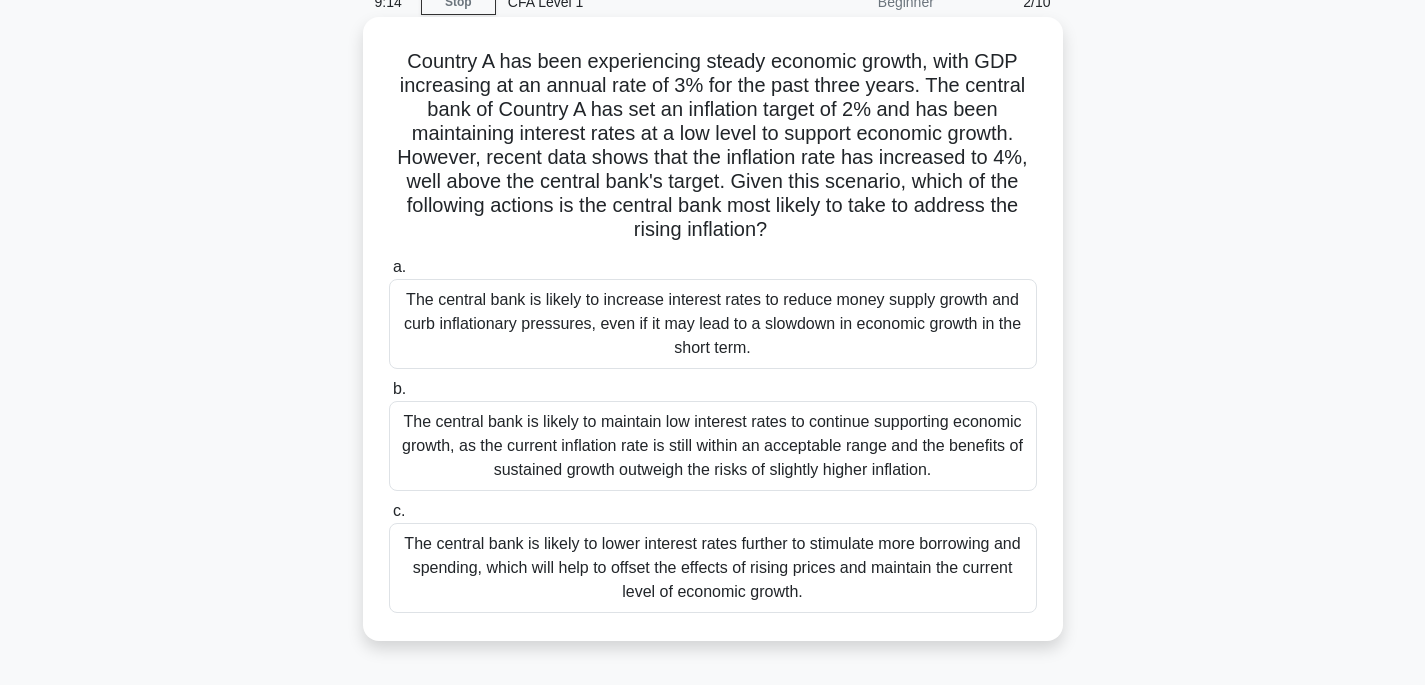 scroll, scrollTop: 122, scrollLeft: 0, axis: vertical 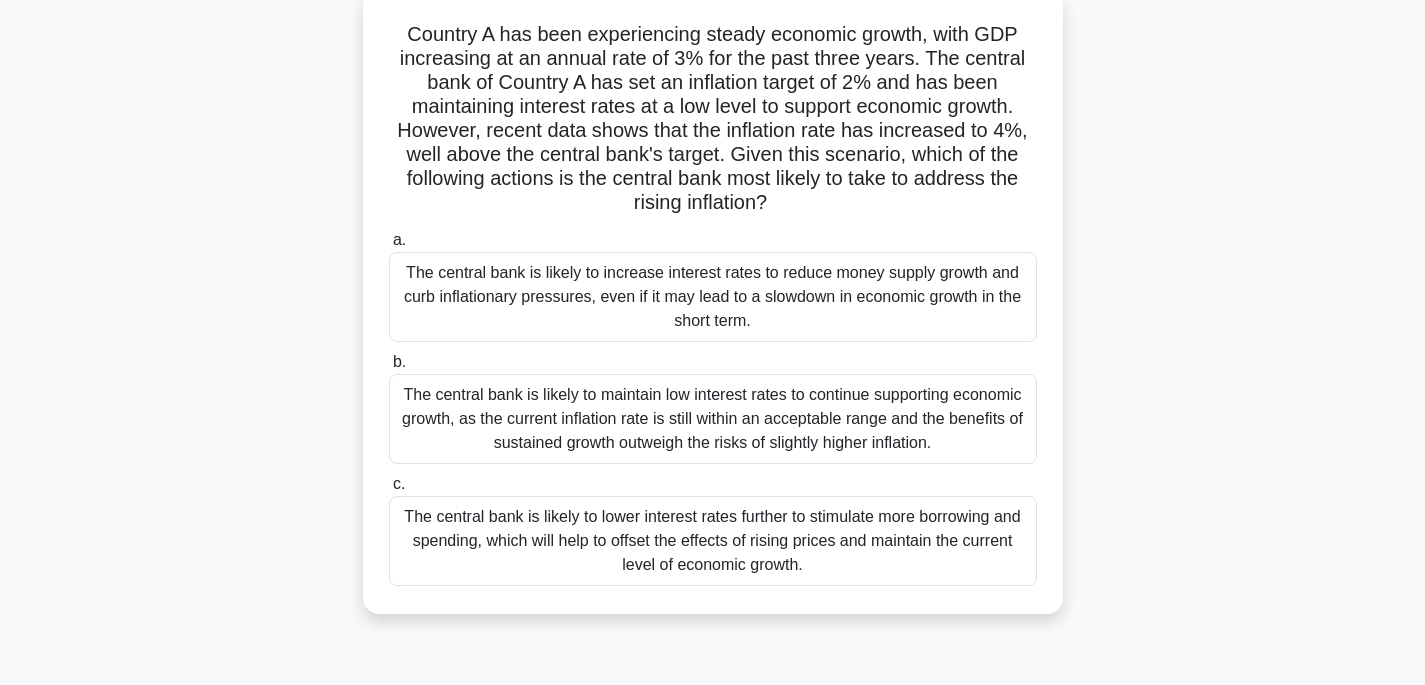 click on "The central bank is likely to maintain low interest rates to continue supporting economic growth, as the current inflation rate is still within an acceptable range and the benefits of sustained growth outweigh the risks of slightly higher inflation." at bounding box center (713, 419) 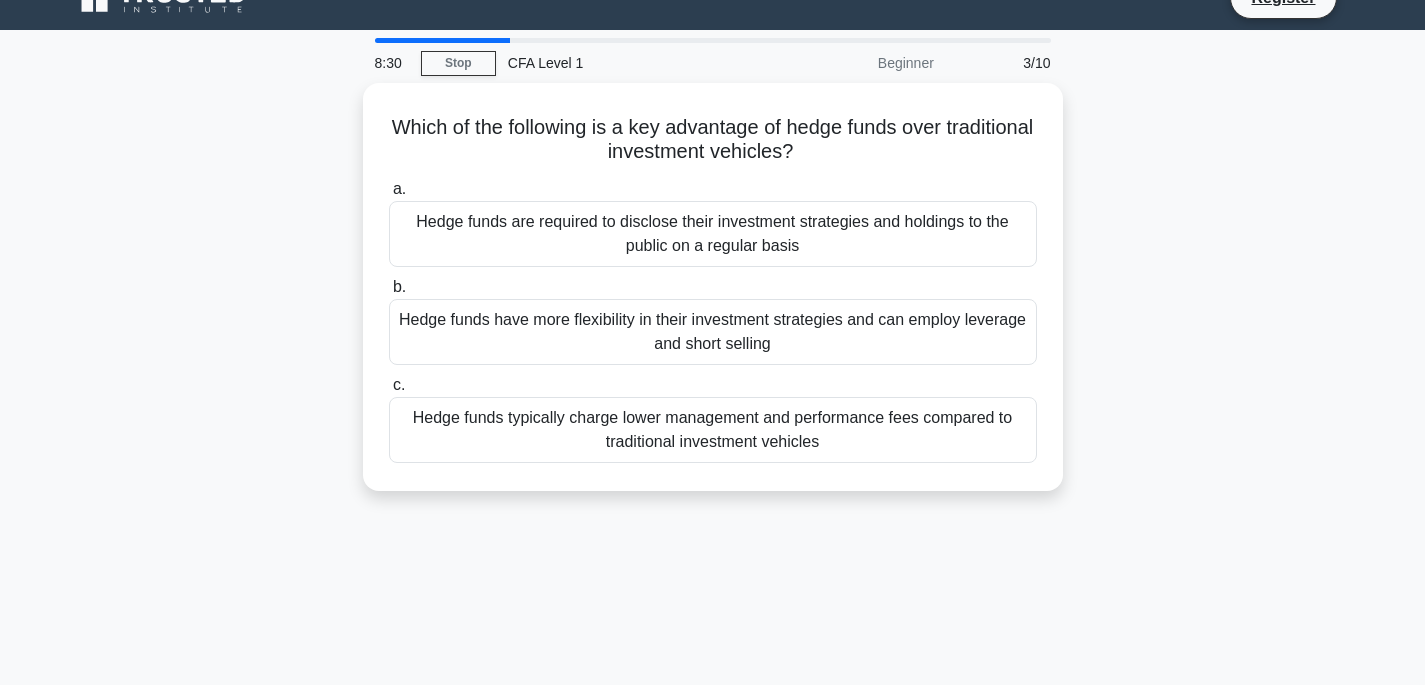 scroll, scrollTop: 0, scrollLeft: 0, axis: both 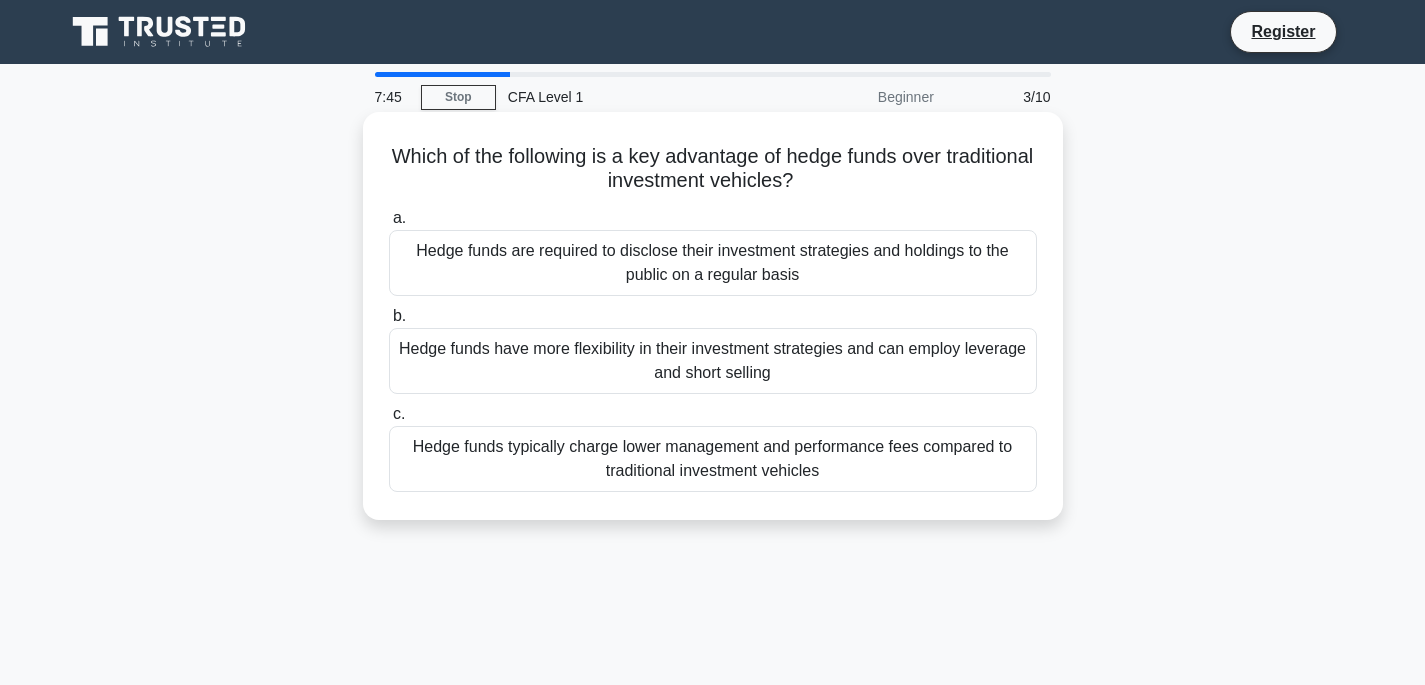 click on "Hedge funds typically charge lower management and performance fees compared to traditional investment vehicles" at bounding box center [713, 459] 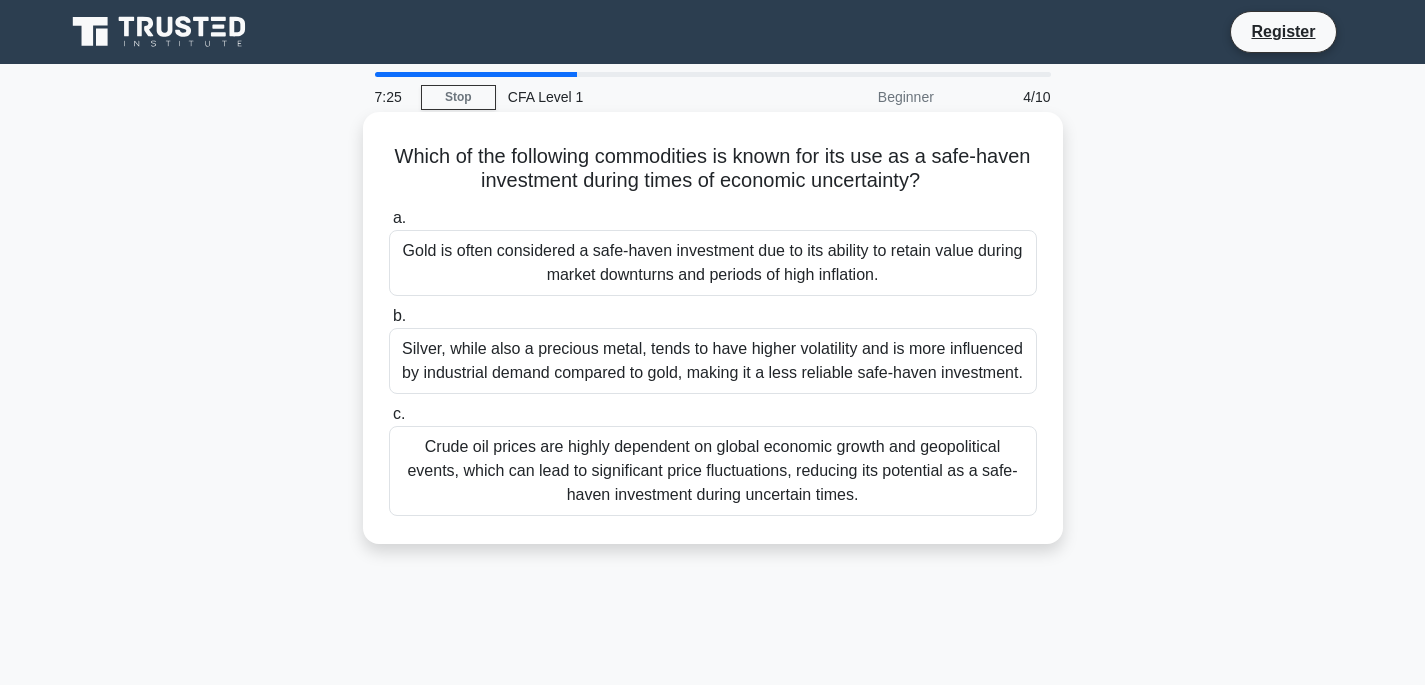 click on "Gold is often considered a safe-haven investment due to its ability to retain value during market downturns and periods of high inflation." at bounding box center [713, 263] 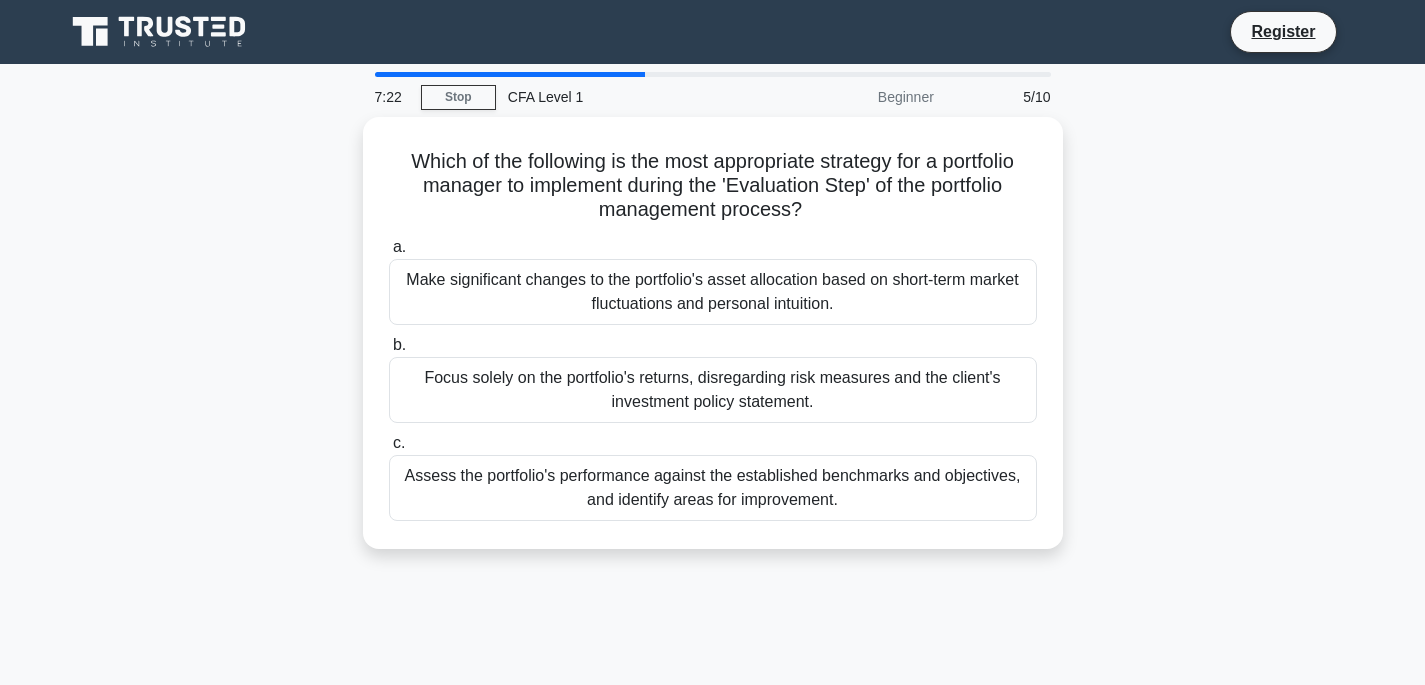 click on "Which of the following is the most appropriate strategy for a portfolio manager to implement during the 'Evaluation Step' of the portfolio management process?
.spinner_0XTQ{transform-origin:center;animation:spinner_y6GP .75s linear infinite}@keyframes spinner_y6GP{100%{transform:rotate(360deg)}}
a.
b.
c." at bounding box center [713, 345] 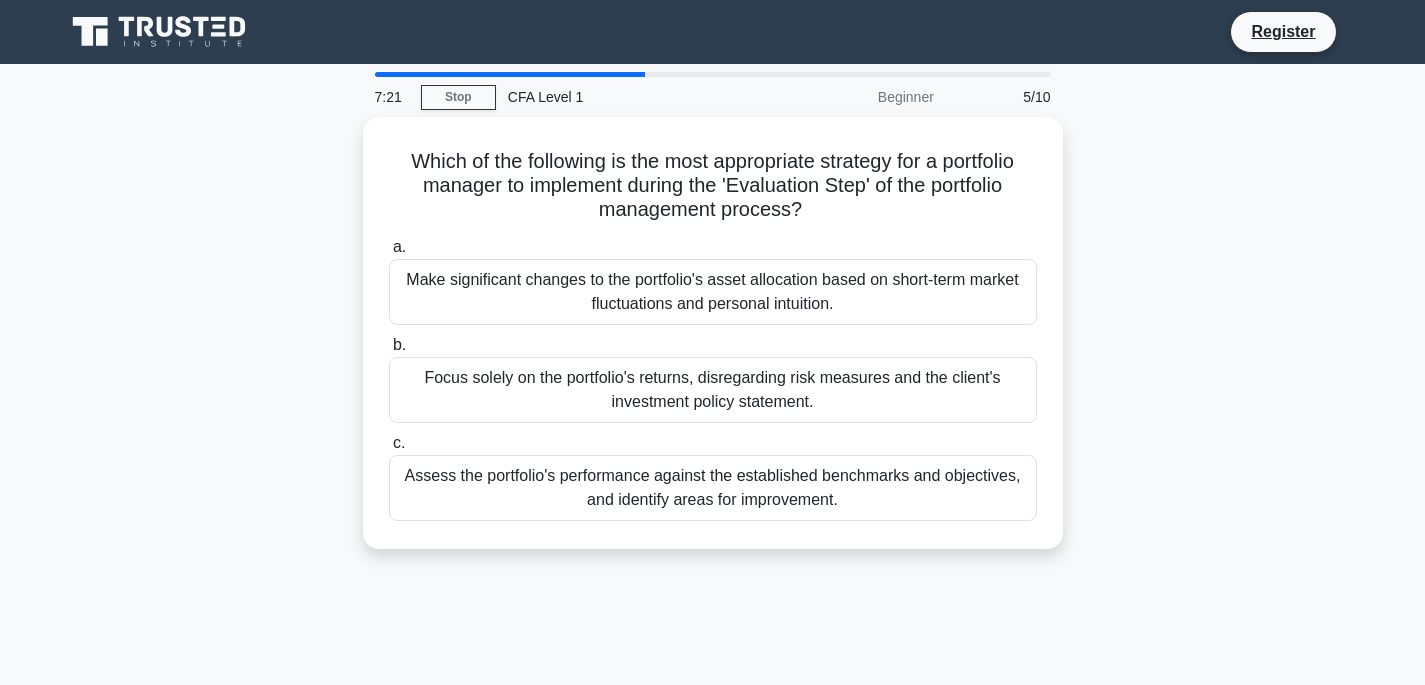 click on "Which of the following is the most appropriate strategy for a portfolio manager to implement during the 'Evaluation Step' of the portfolio management process?
.spinner_0XTQ{transform-origin:center;animation:spinner_y6GP .75s linear infinite}@keyframes spinner_y6GP{100%{transform:rotate(360deg)}}
a.
b.
c." at bounding box center (713, 345) 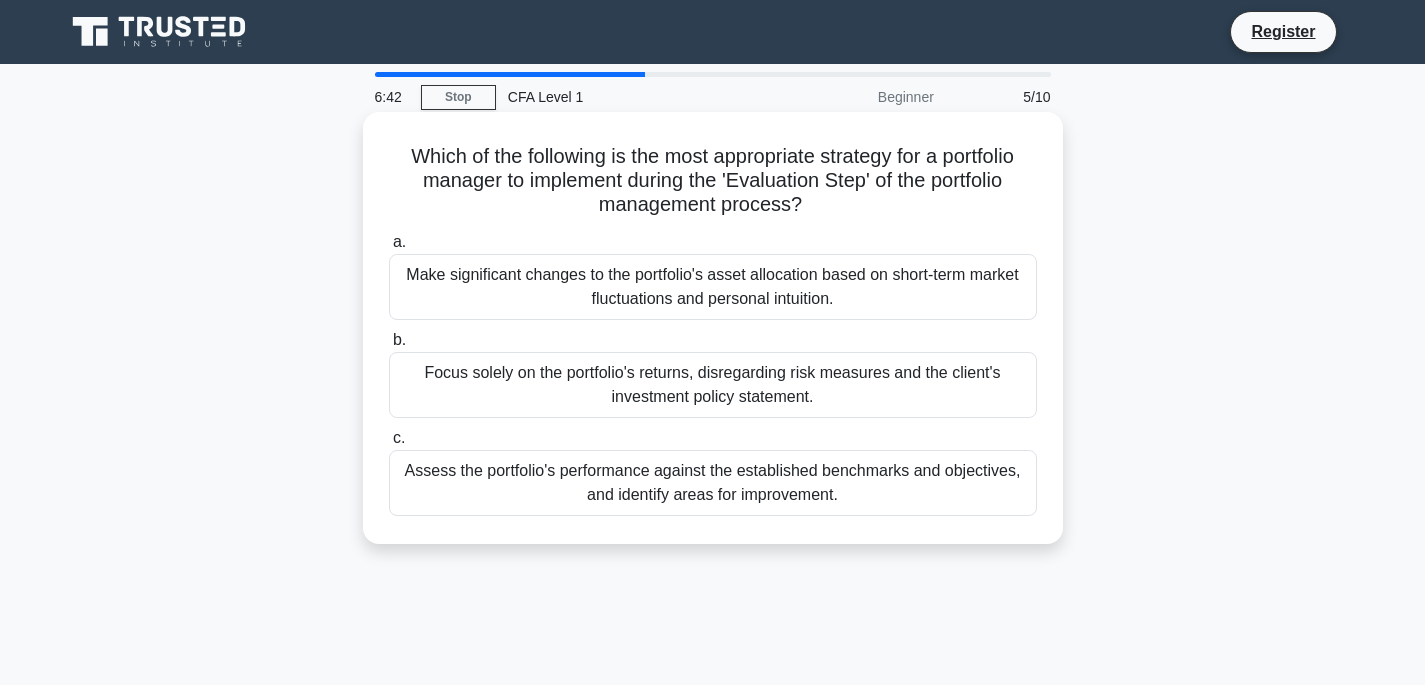 click on "Assess the portfolio's performance against the established benchmarks and objectives, and identify areas for improvement." at bounding box center [713, 483] 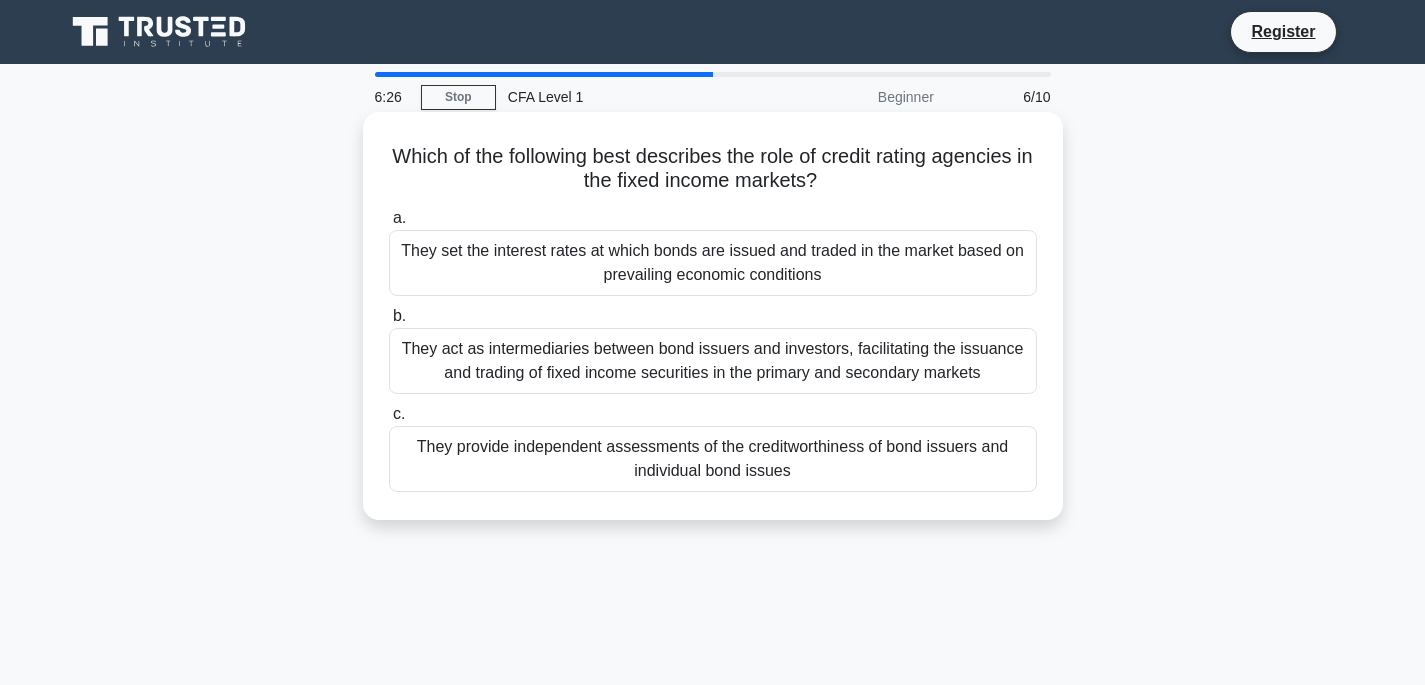 click on "They act as intermediaries between bond issuers and investors, facilitating the issuance and trading of fixed income securities in the primary and secondary markets" at bounding box center (713, 361) 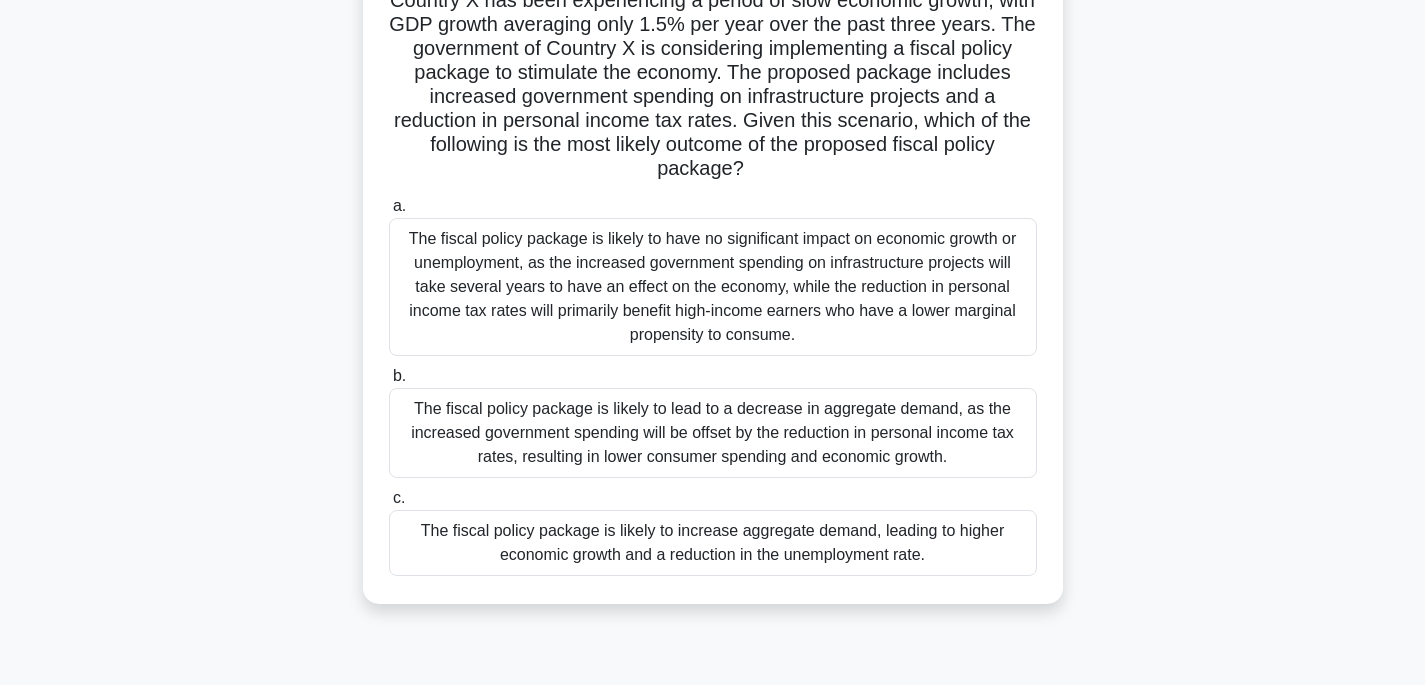 scroll, scrollTop: 167, scrollLeft: 0, axis: vertical 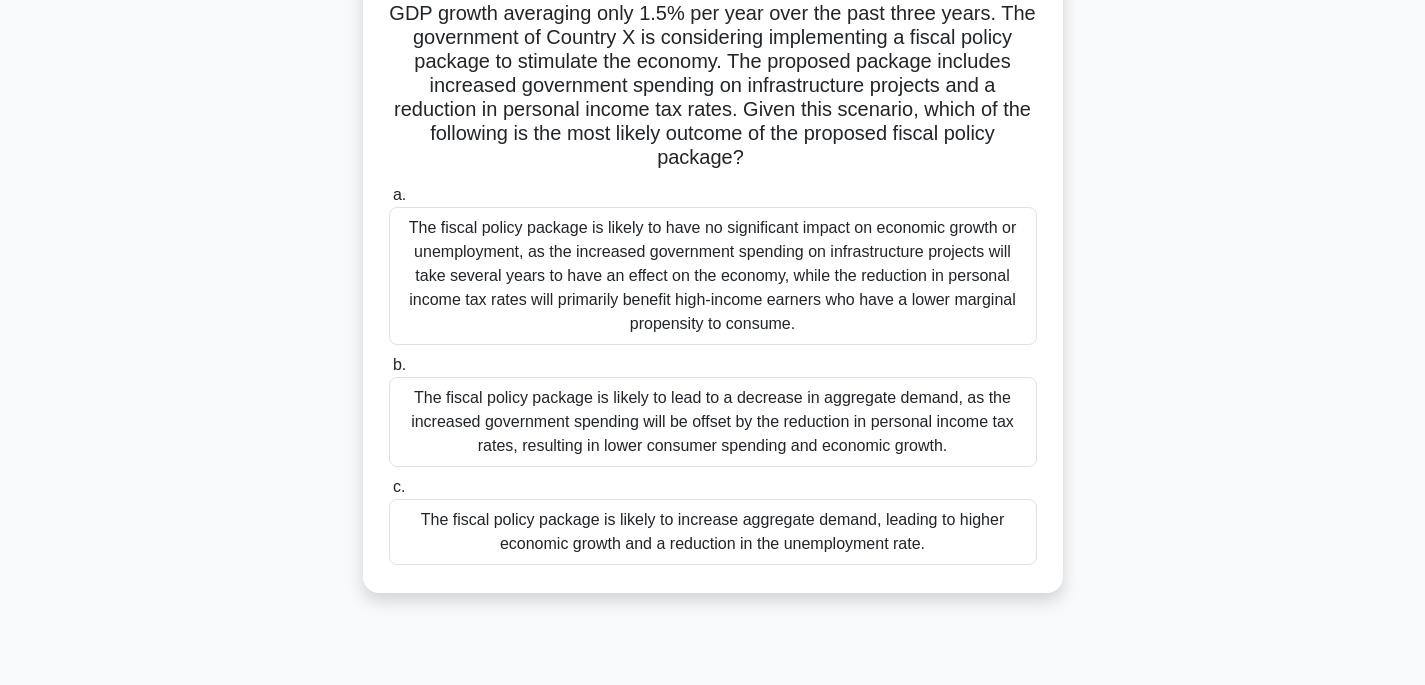 click on "The fiscal policy package is likely to increase aggregate demand, leading to higher economic growth and a reduction in the unemployment rate." at bounding box center [713, 532] 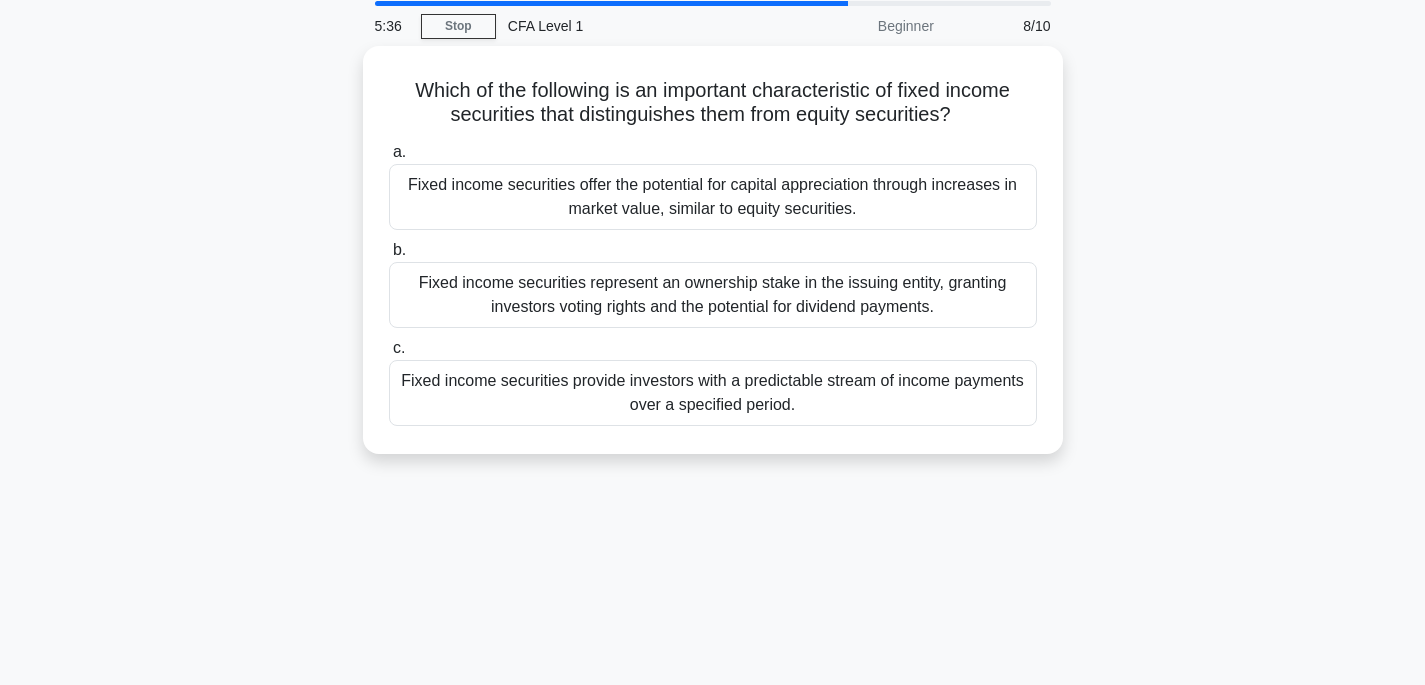 scroll, scrollTop: 0, scrollLeft: 0, axis: both 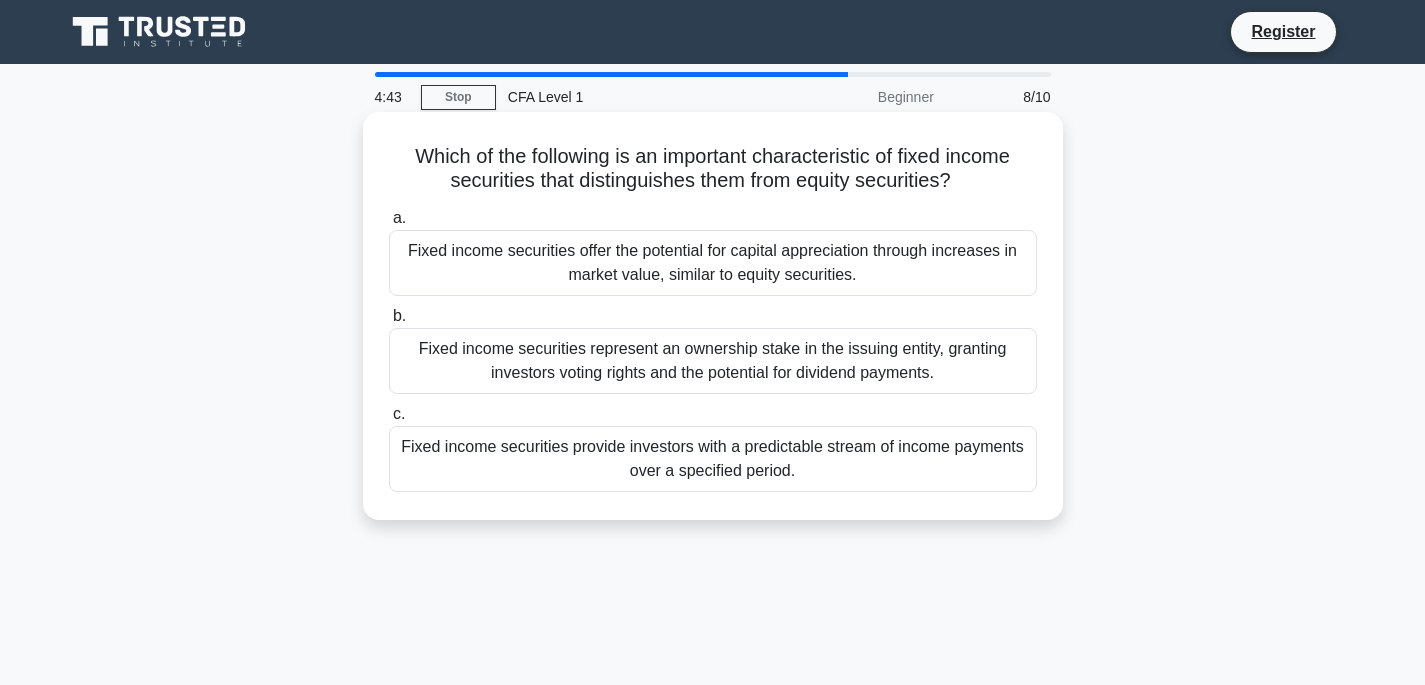 click on "Fixed income securities represent an ownership stake in the issuing entity, granting investors voting rights and the potential for dividend payments." at bounding box center [713, 361] 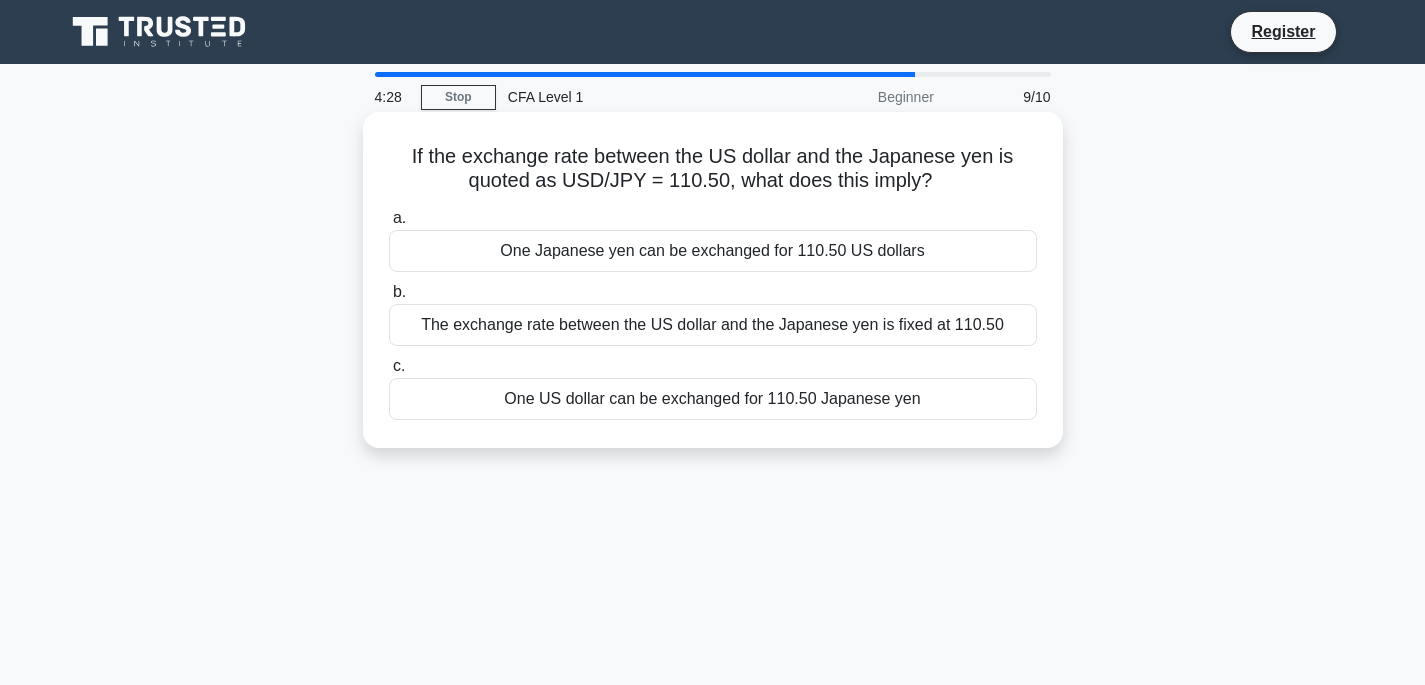 click on "One US dollar can be exchanged for 110.50 Japanese yen" at bounding box center [713, 399] 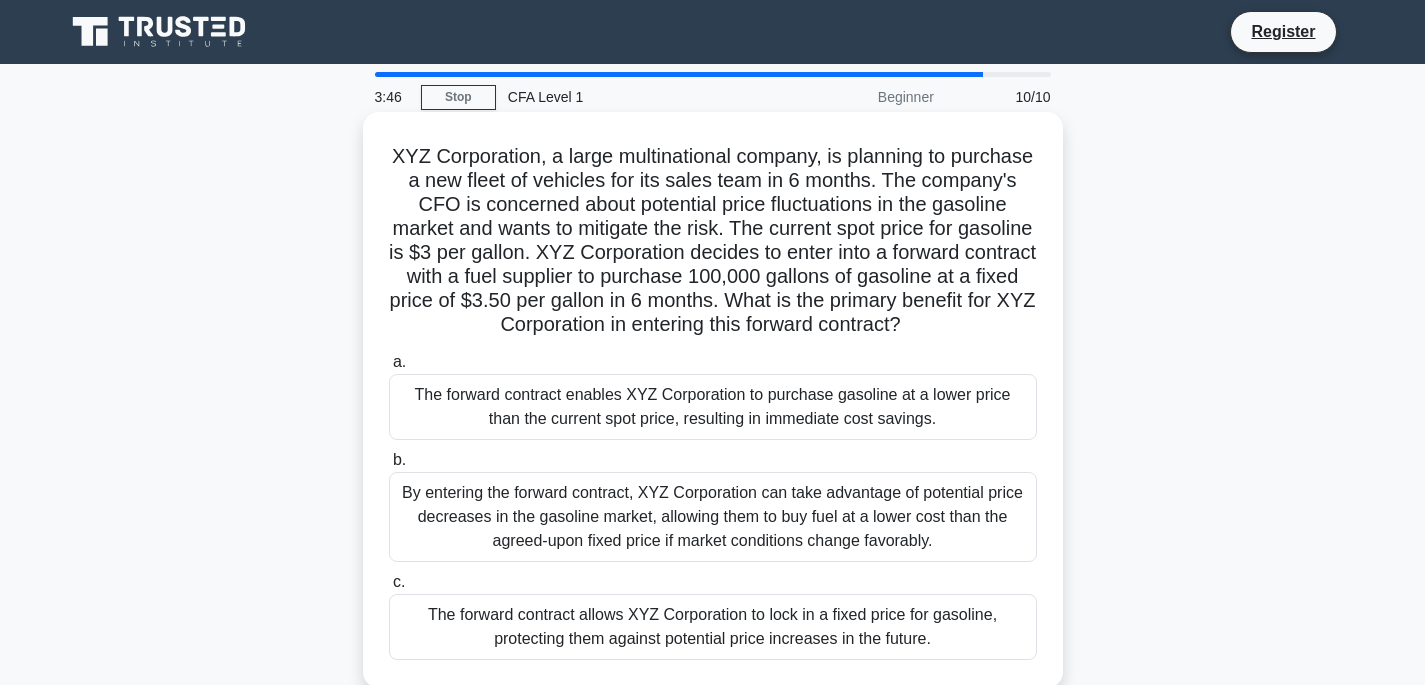 click on "XYZ Corporation, a large multinational company, is planning to purchase a new fleet of vehicles for its sales team in 6 months. The company's CFO is concerned about potential price fluctuations in the gasoline market and wants to mitigate the risk. The current spot price for gasoline is $3 per gallon. XYZ Corporation decides to enter into a forward contract with a fuel supplier to purchase 100,000 gallons of gasoline at a fixed price of $3.50 per gallon in 6 months. What is the primary benefit for XYZ Corporation in entering this forward contract?
.spinner_0XTQ{transform-origin:center;animation:spinner_y6GP .75s linear infinite}@keyframes spinner_y6GP{100%{transform:rotate(360deg)}}" at bounding box center [713, 241] 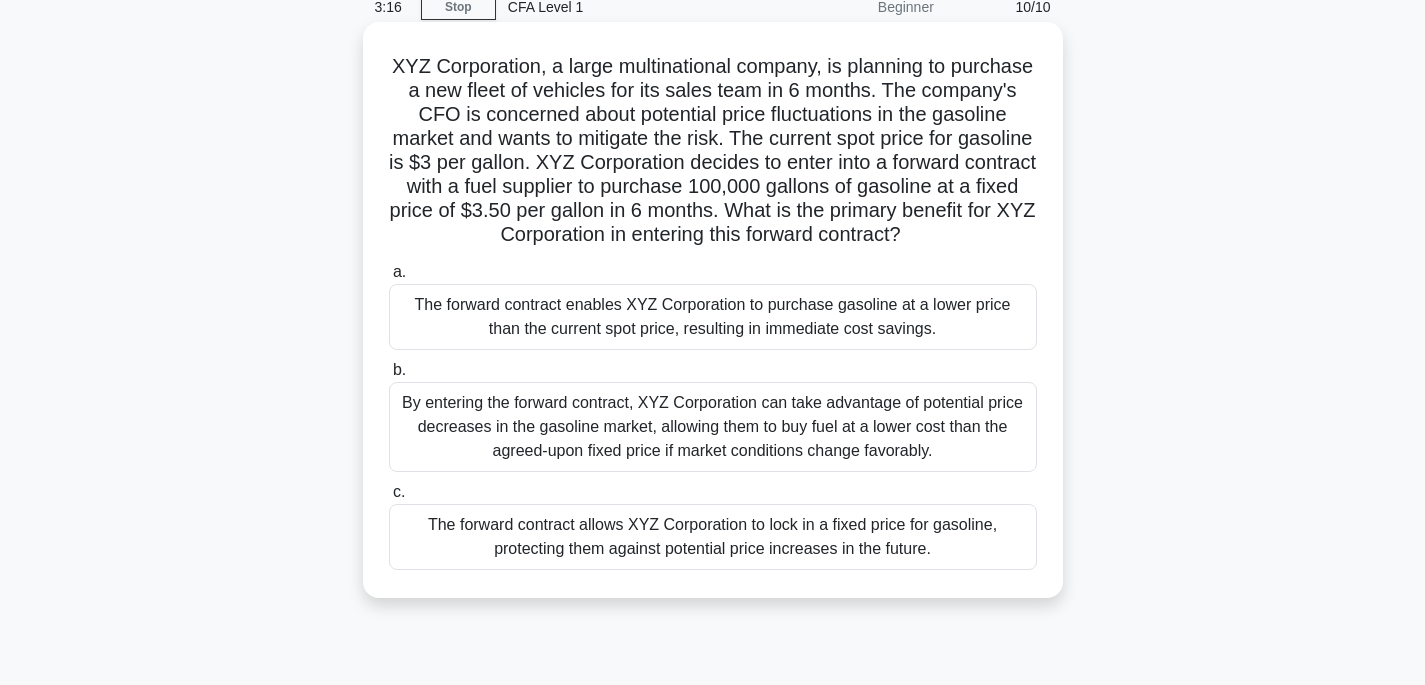 scroll, scrollTop: 87, scrollLeft: 0, axis: vertical 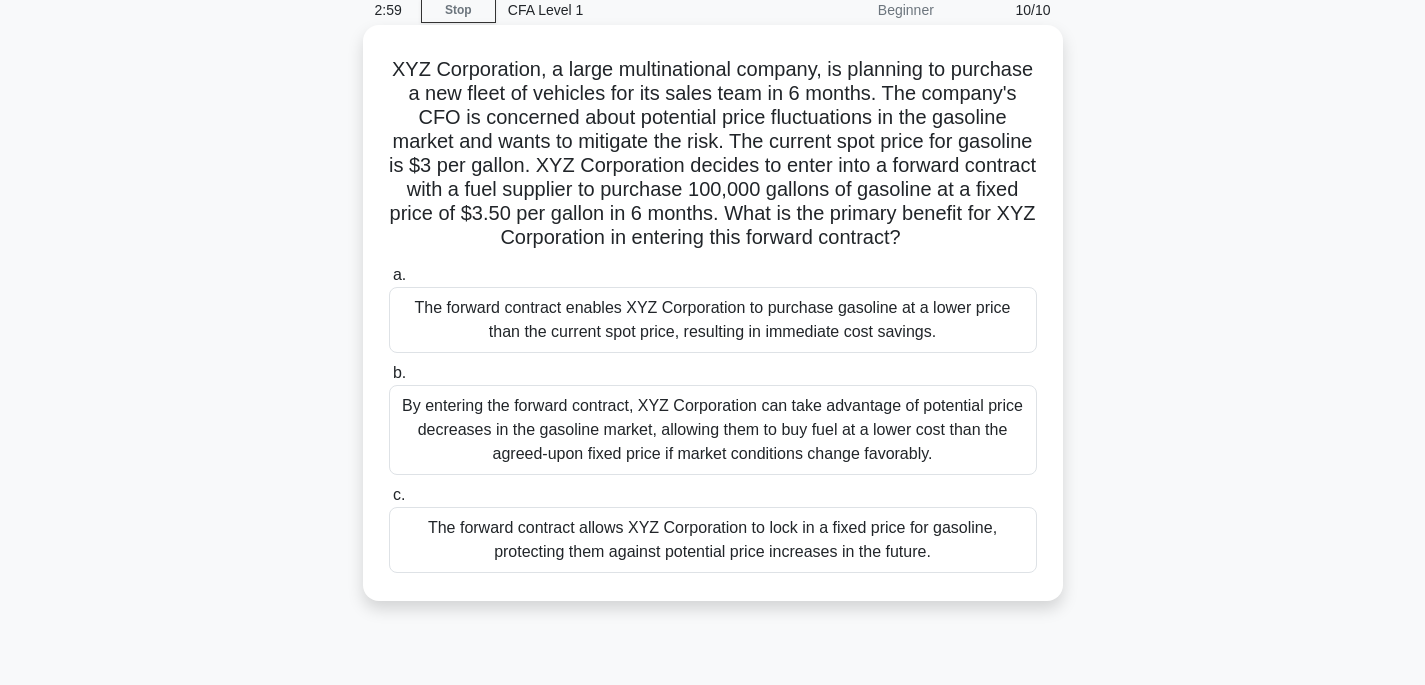click on "The forward contract allows XYZ Corporation to lock in a fixed price for gasoline, protecting them against potential price increases in the future." at bounding box center (713, 540) 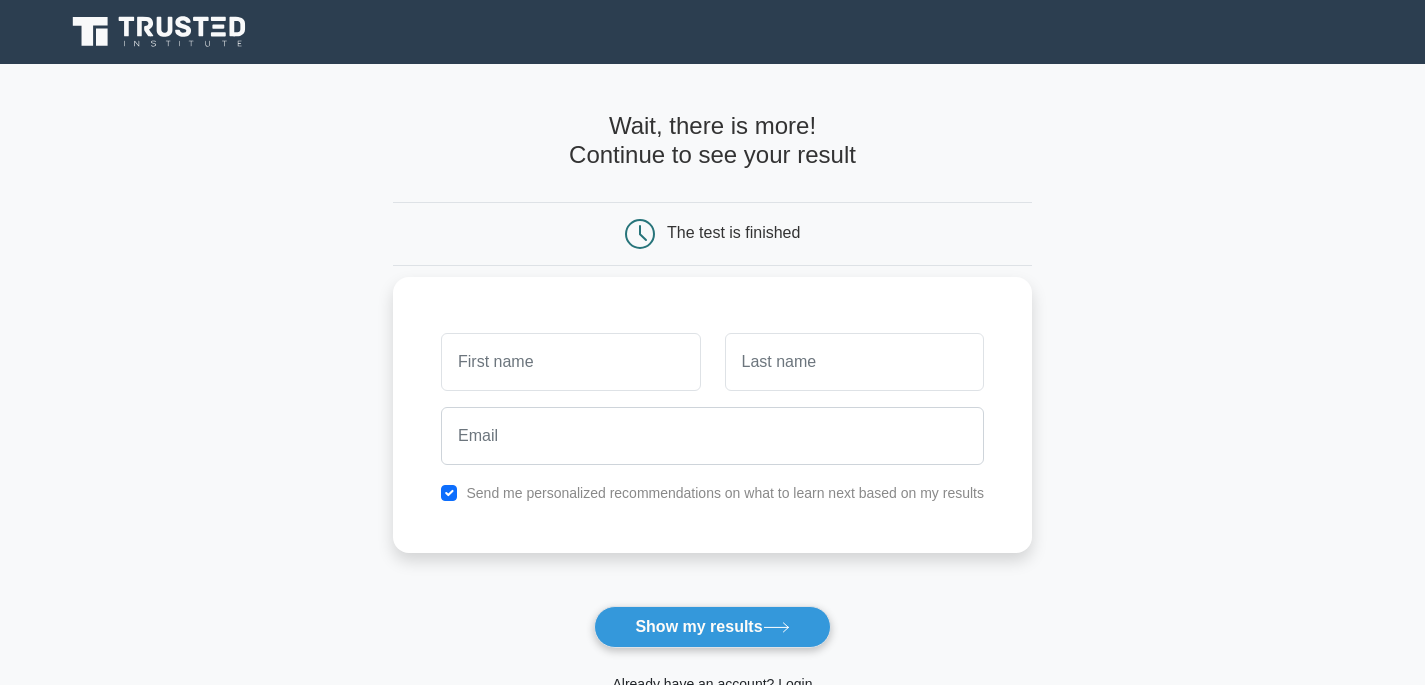 scroll, scrollTop: 0, scrollLeft: 0, axis: both 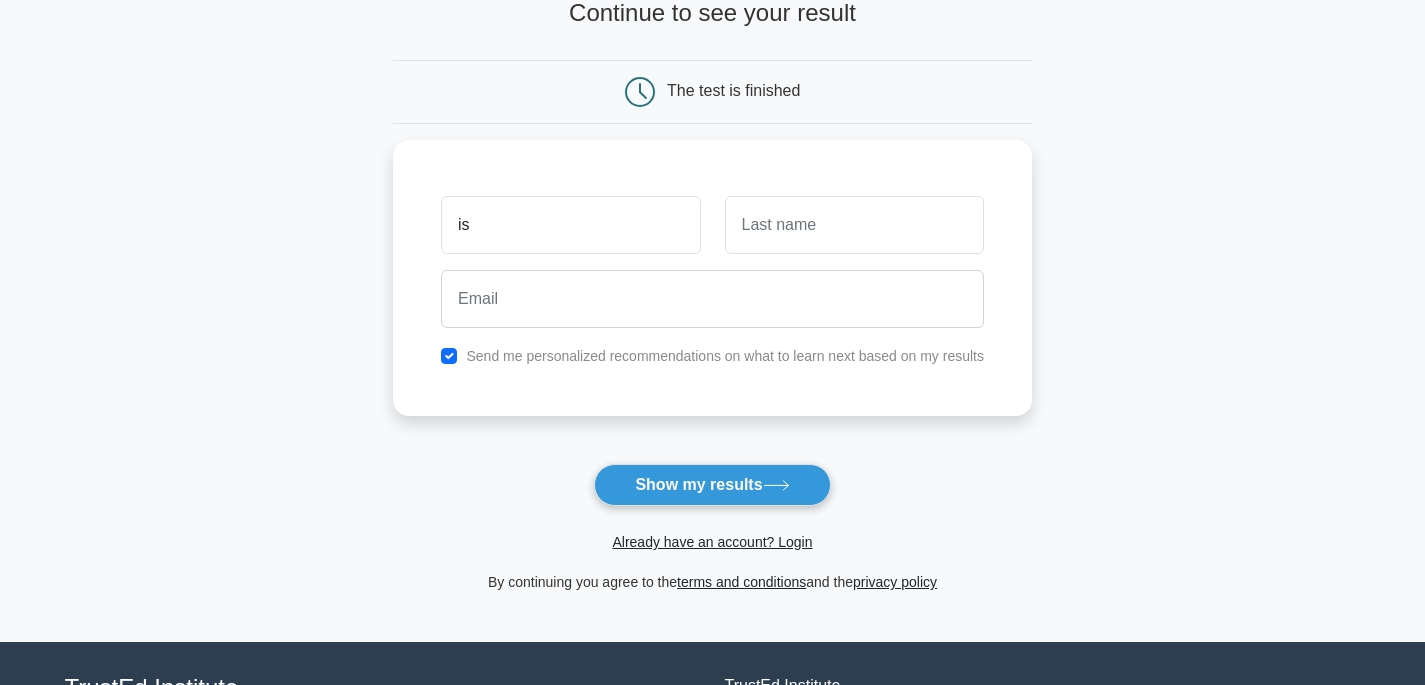 type on "i" 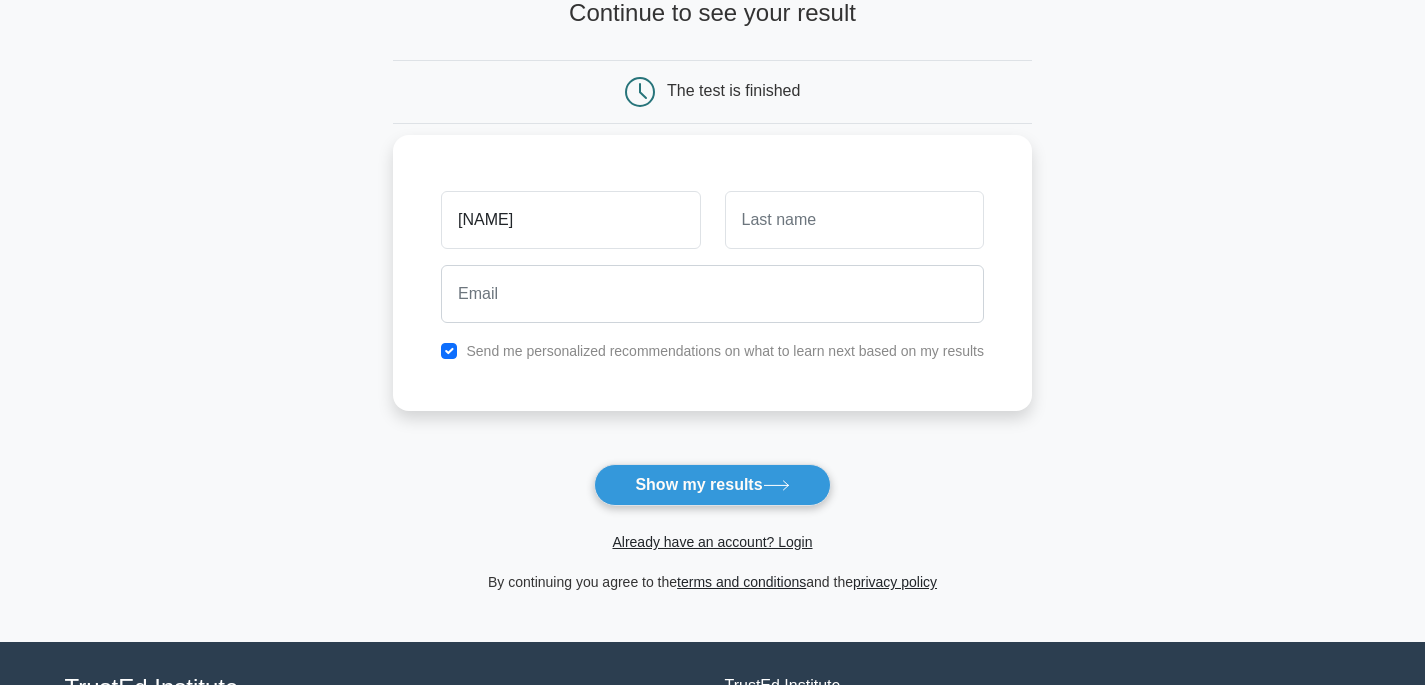 type on "siddanth" 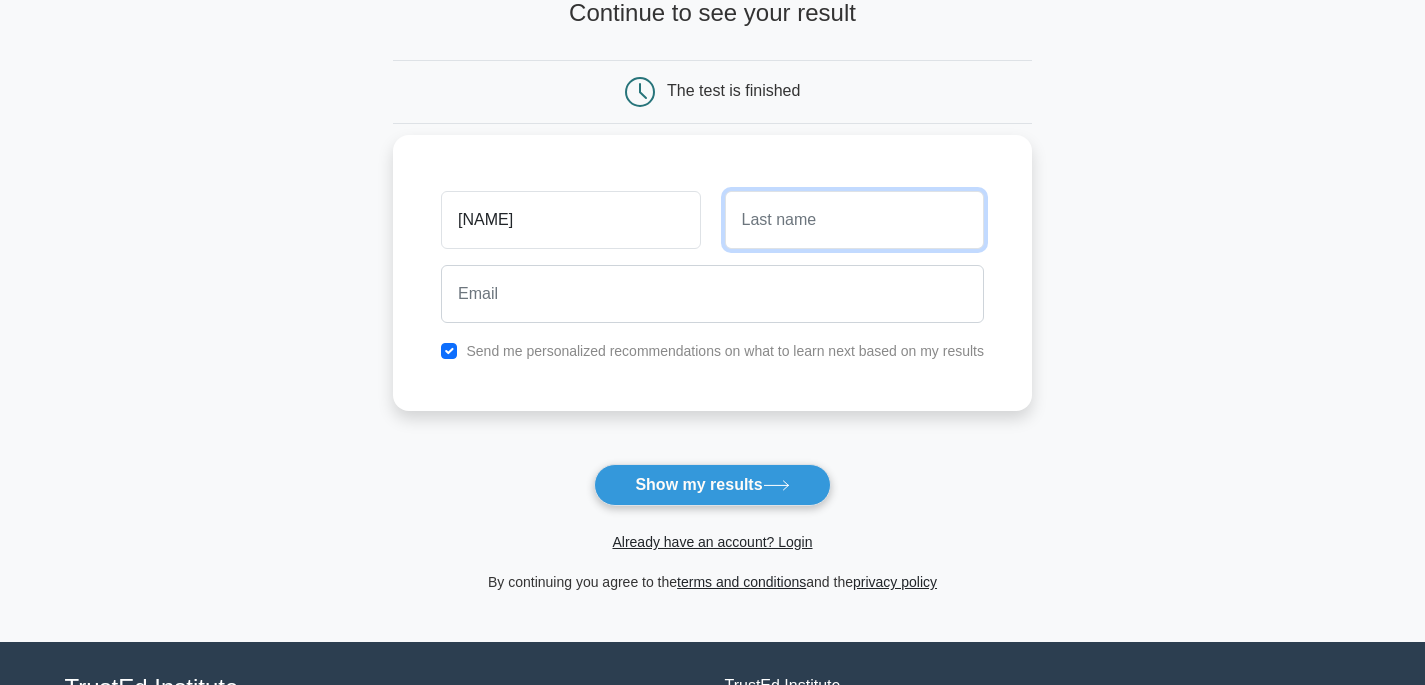 click at bounding box center (854, 220) 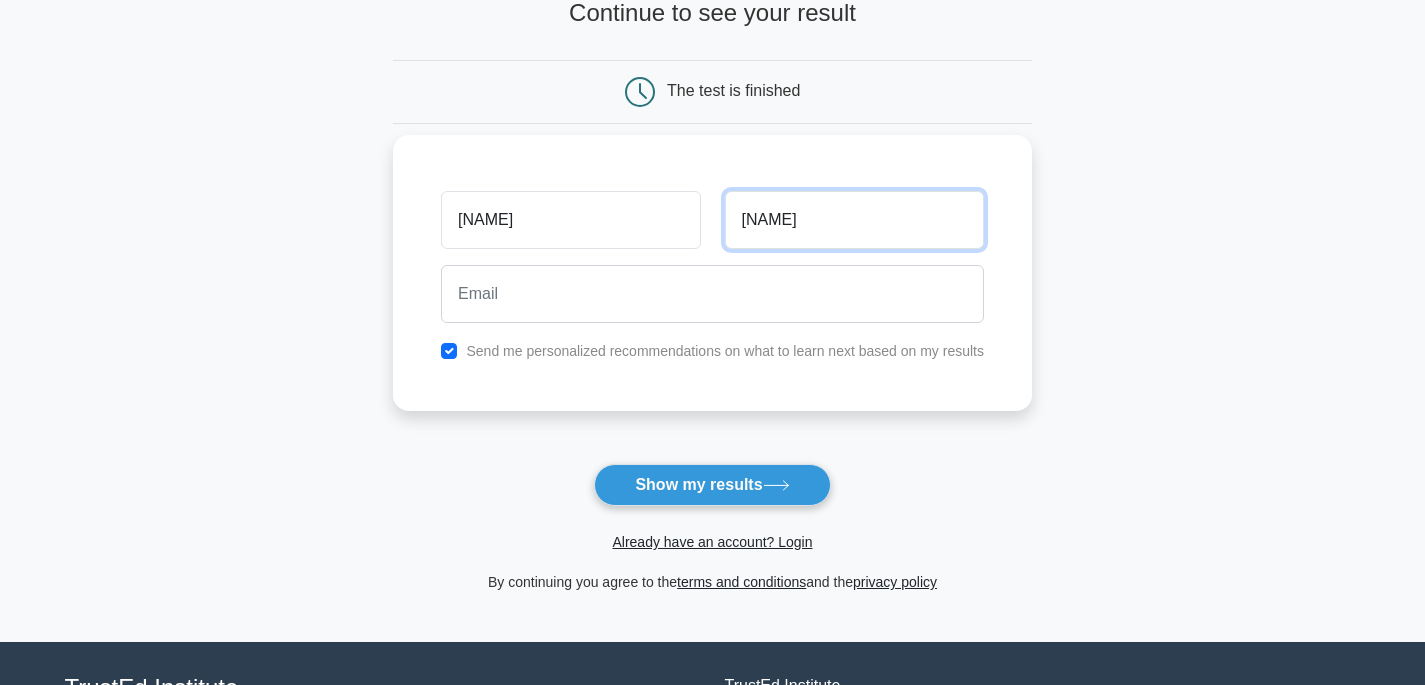 type on "mady" 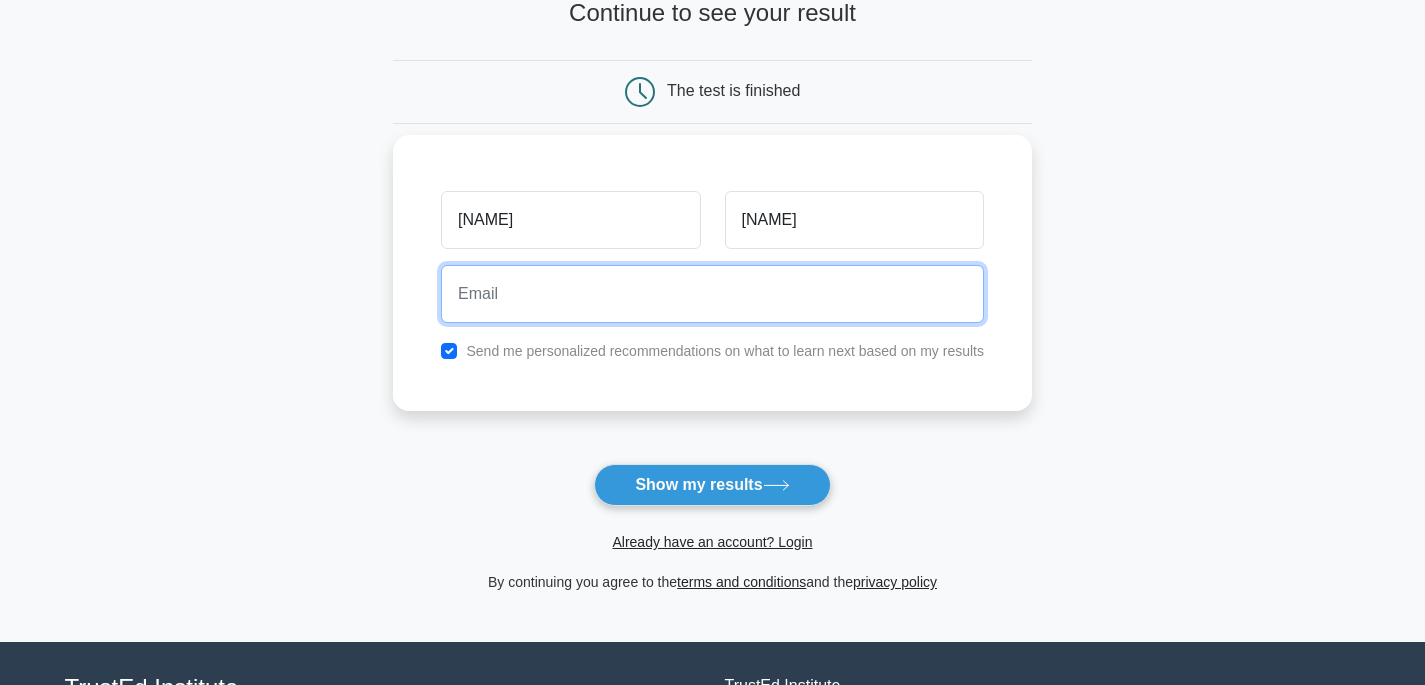 click at bounding box center (712, 294) 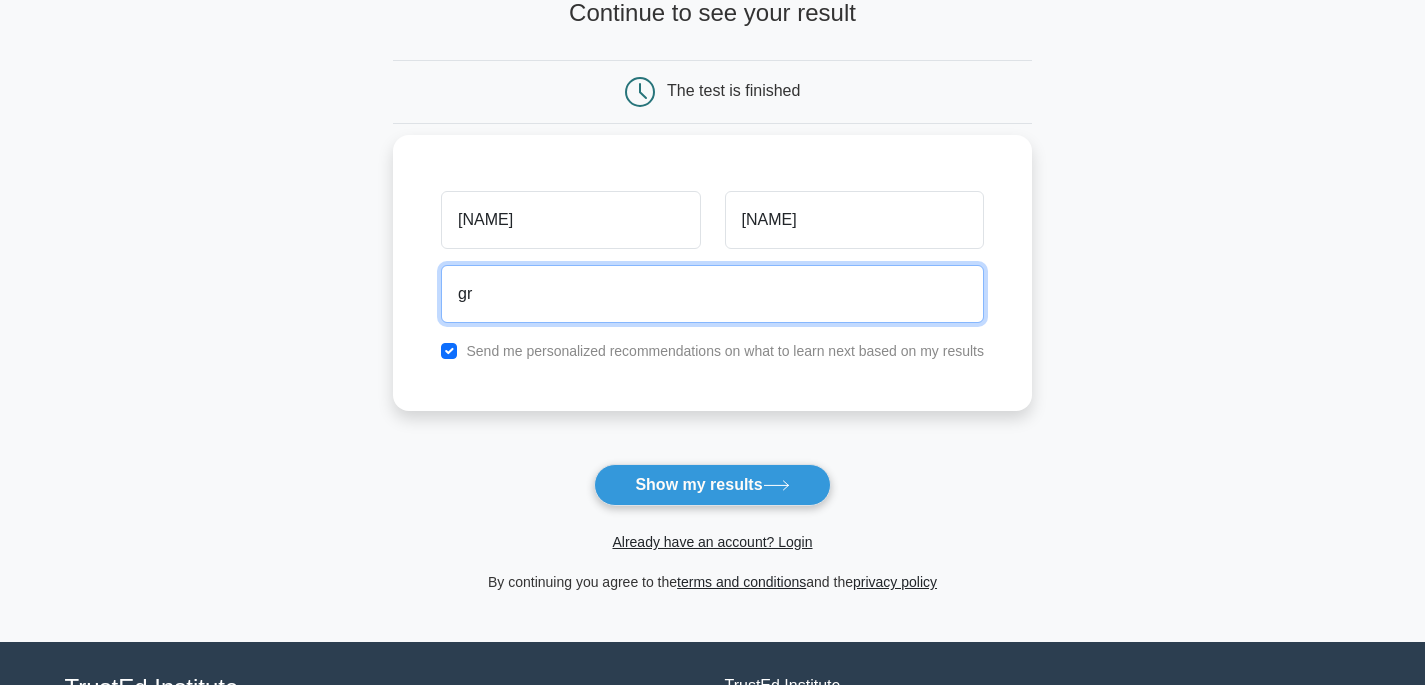 type on "g" 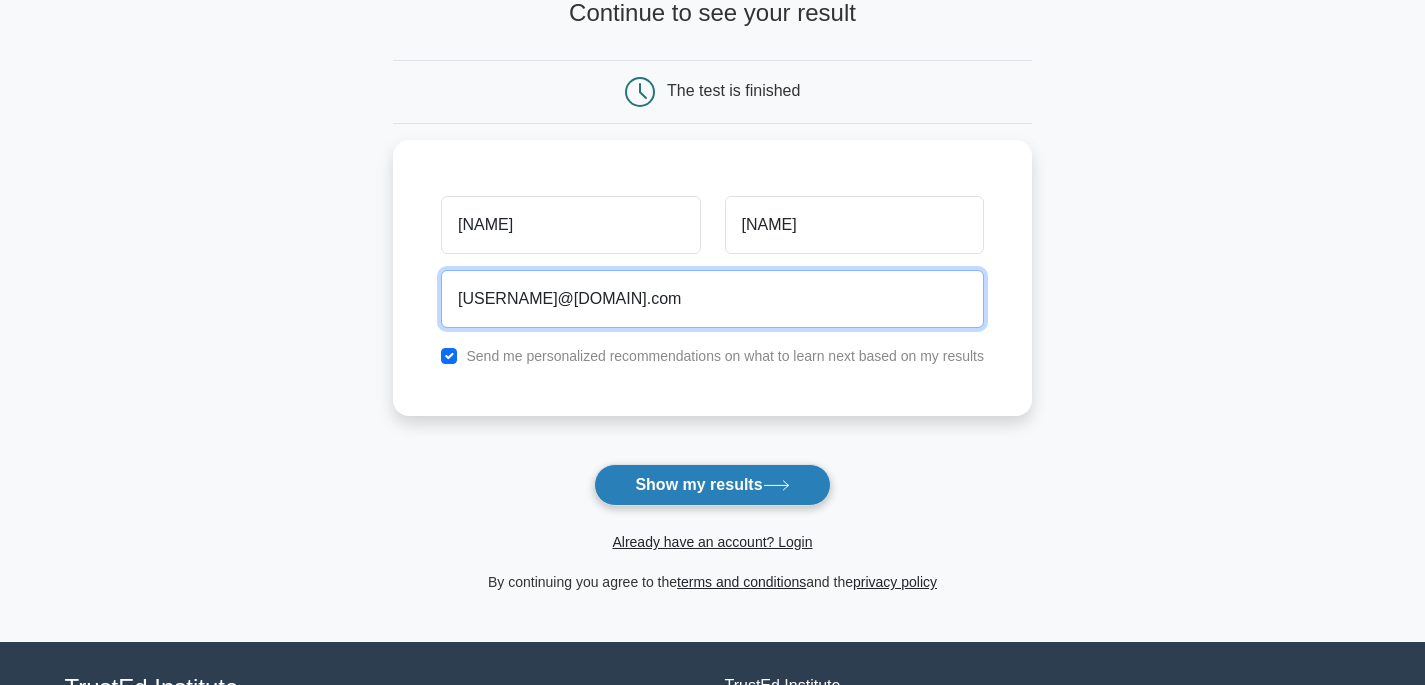 type on "ishaan6109@gmail.com" 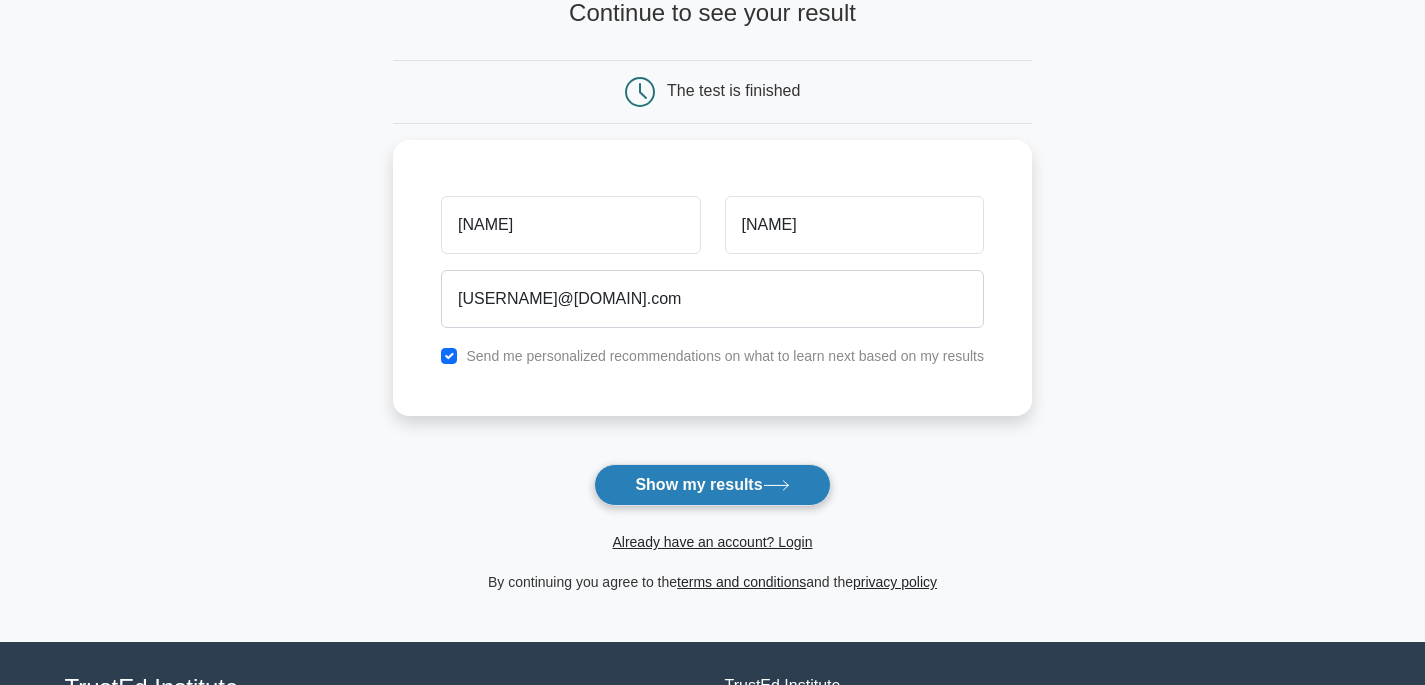 click on "Show my results" at bounding box center [712, 485] 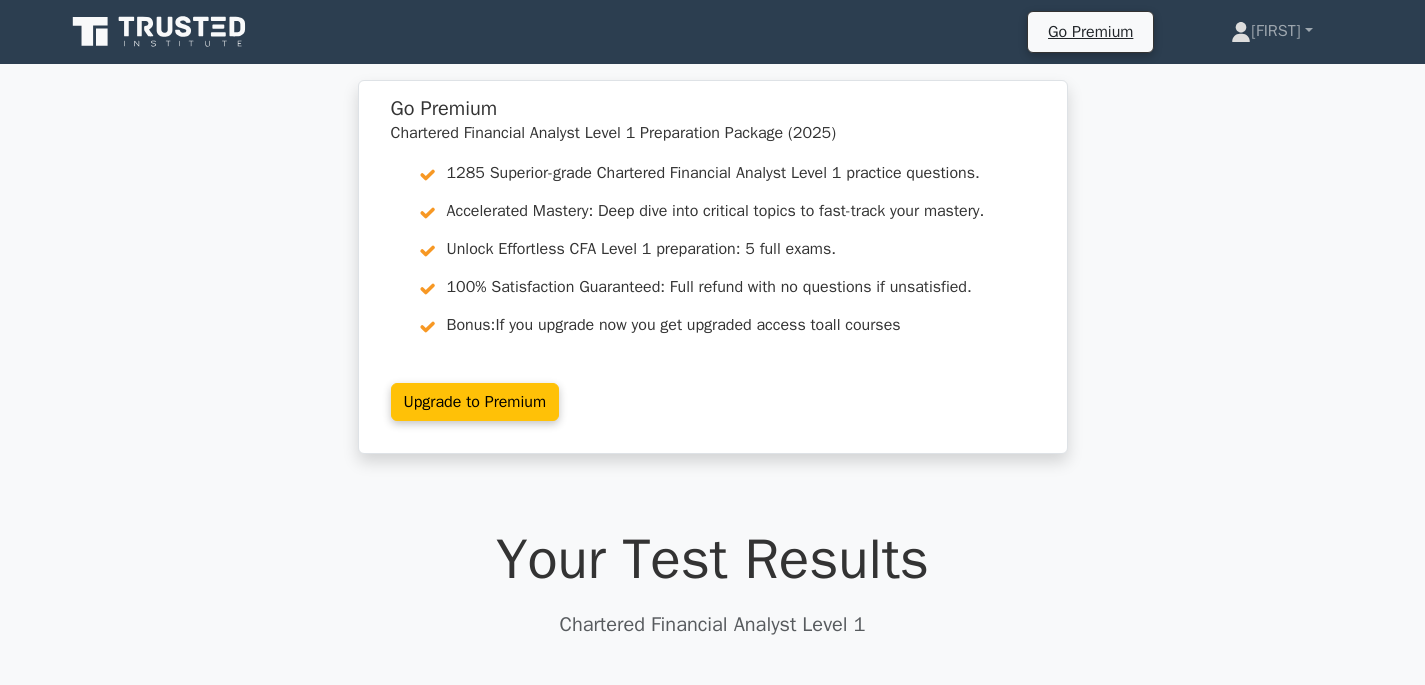 scroll, scrollTop: 0, scrollLeft: 0, axis: both 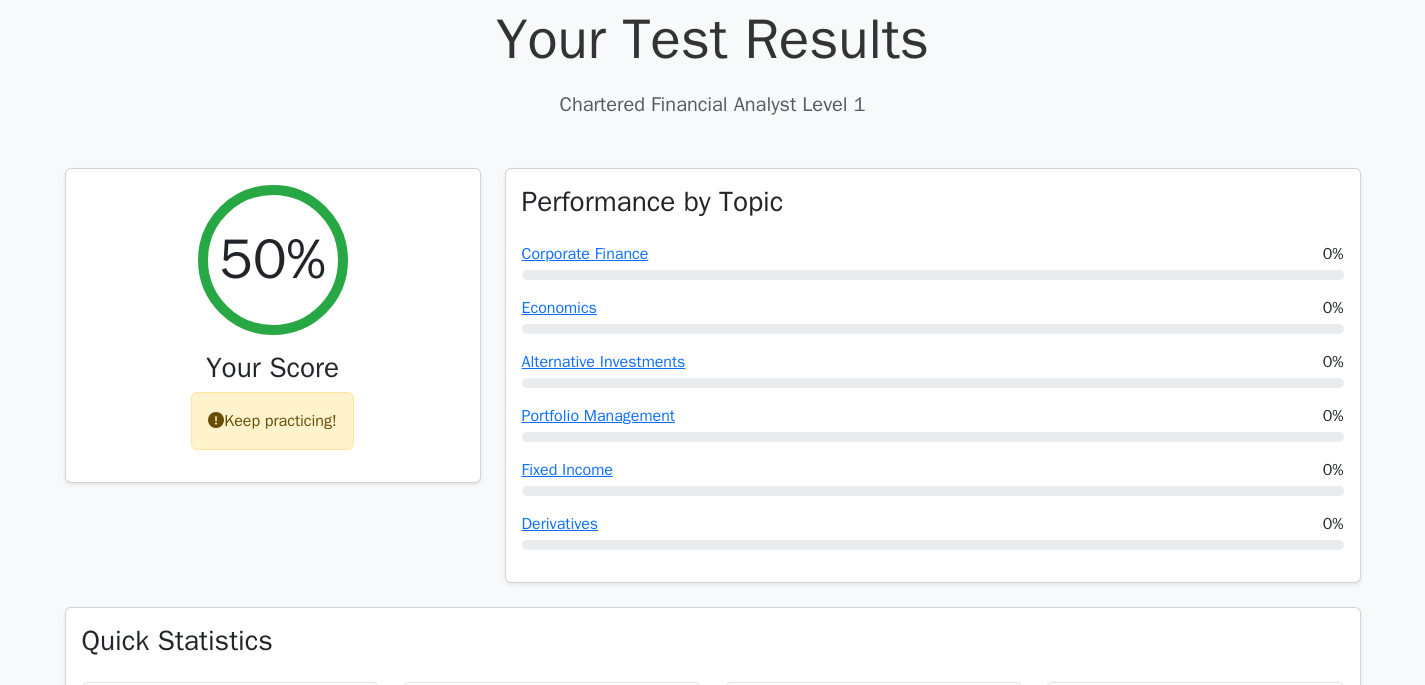 click on "50%
Your Score
Keep practicing!" at bounding box center [273, 388] 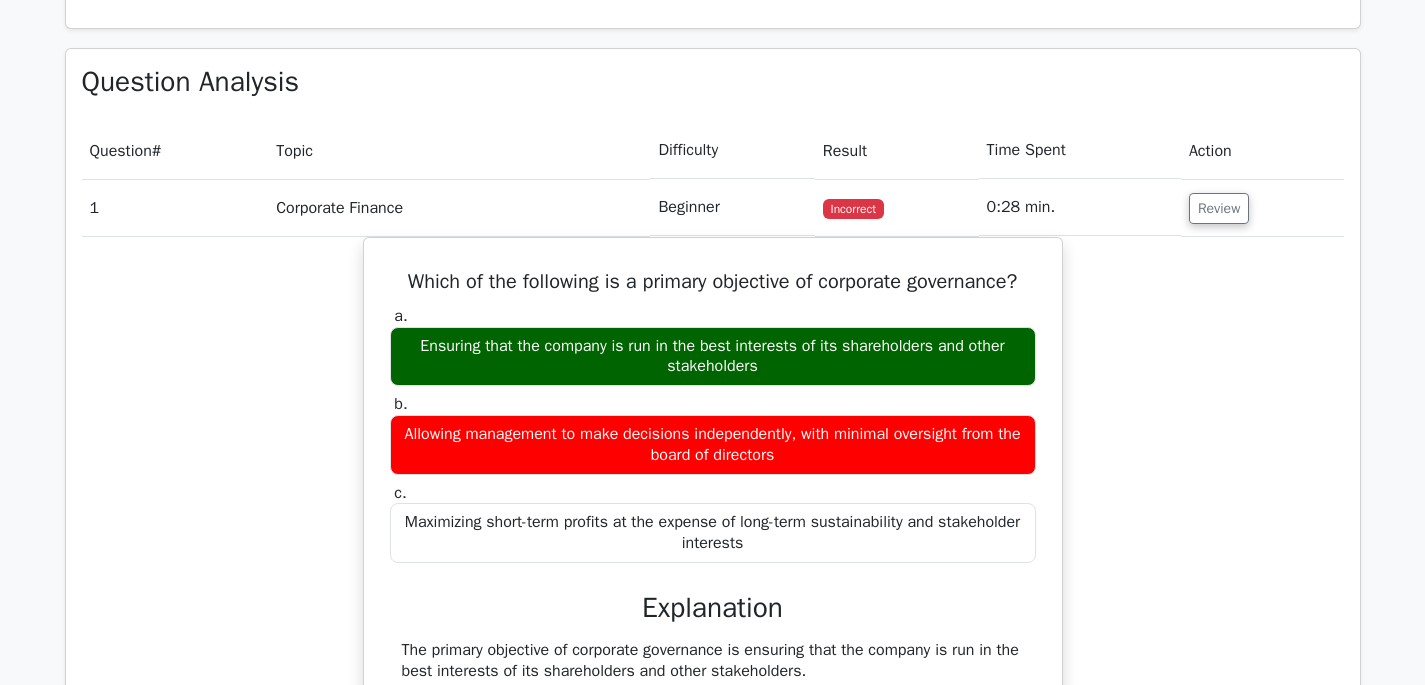 scroll, scrollTop: 1371, scrollLeft: 0, axis: vertical 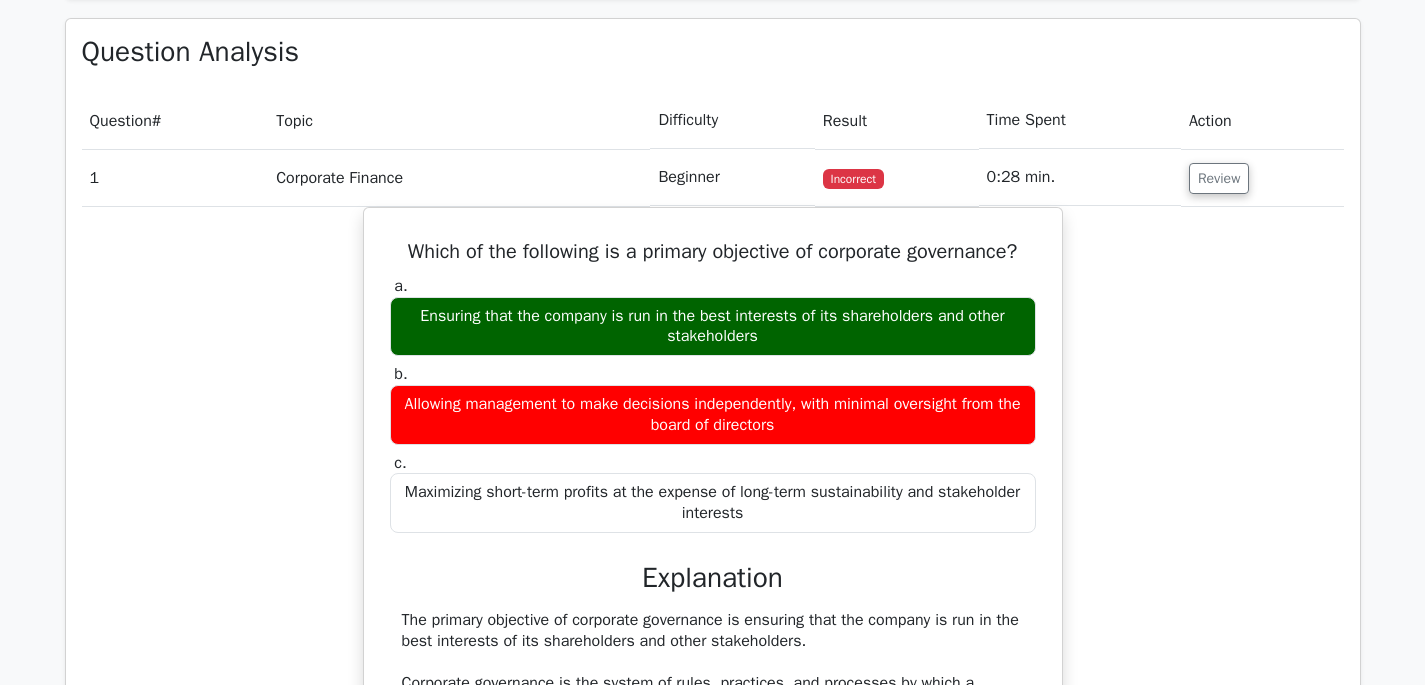 click on "Which of the following is a primary objective of corporate governance?
a.
Ensuring that the company is run in the best interests of its shareholders and other stakeholders
b.
c." at bounding box center [713, 639] 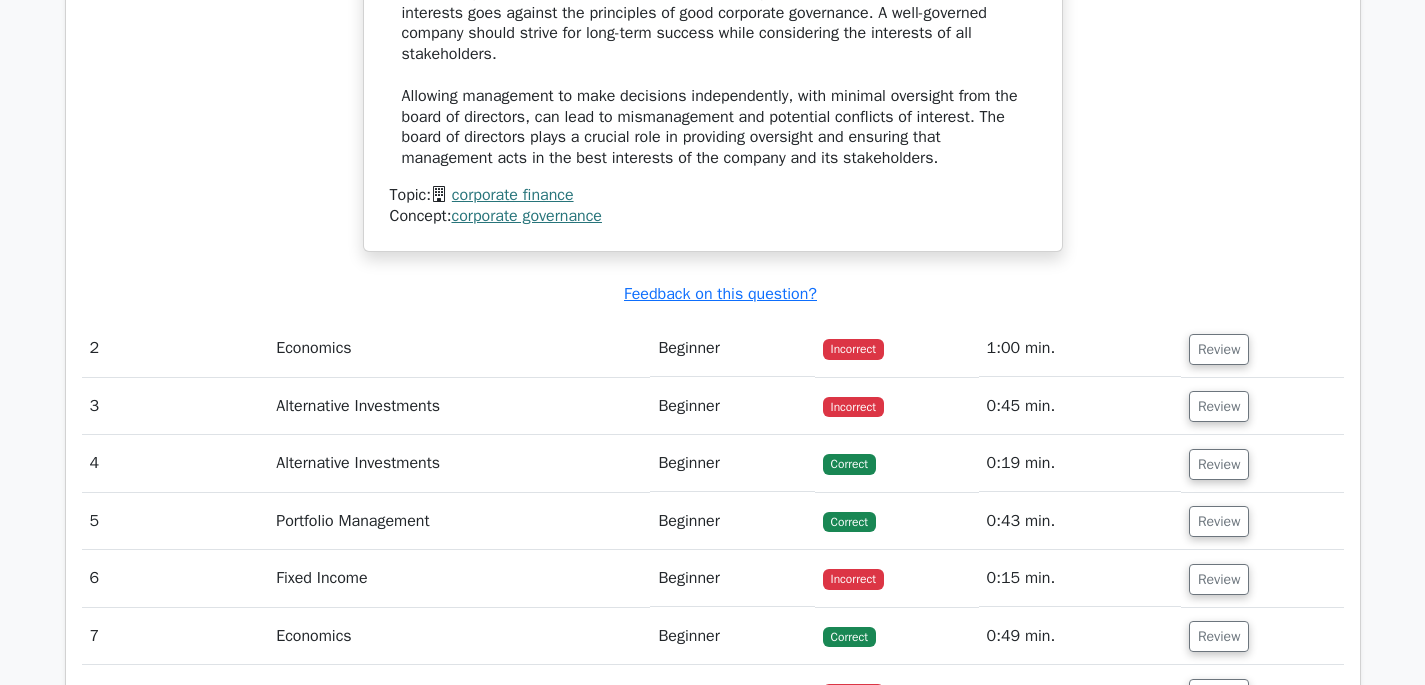 scroll, scrollTop: 2165, scrollLeft: 0, axis: vertical 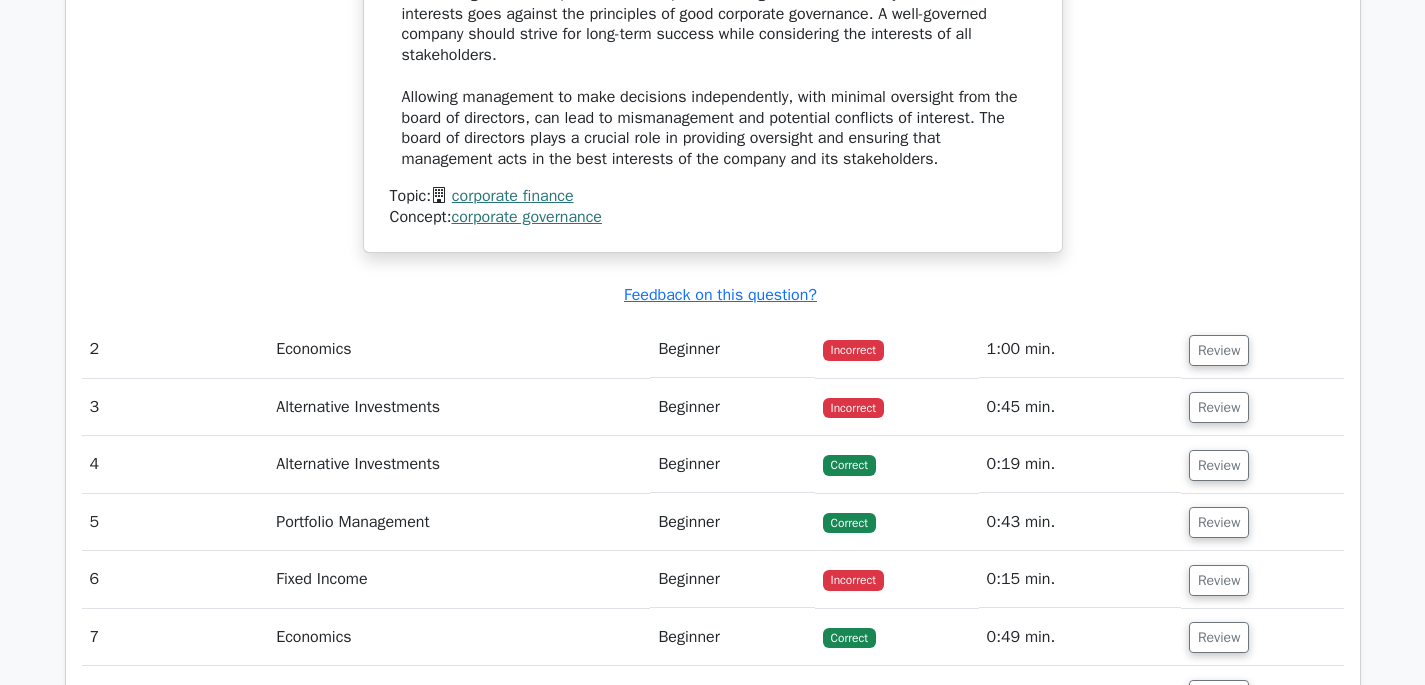 click on "Economics" at bounding box center (459, 349) 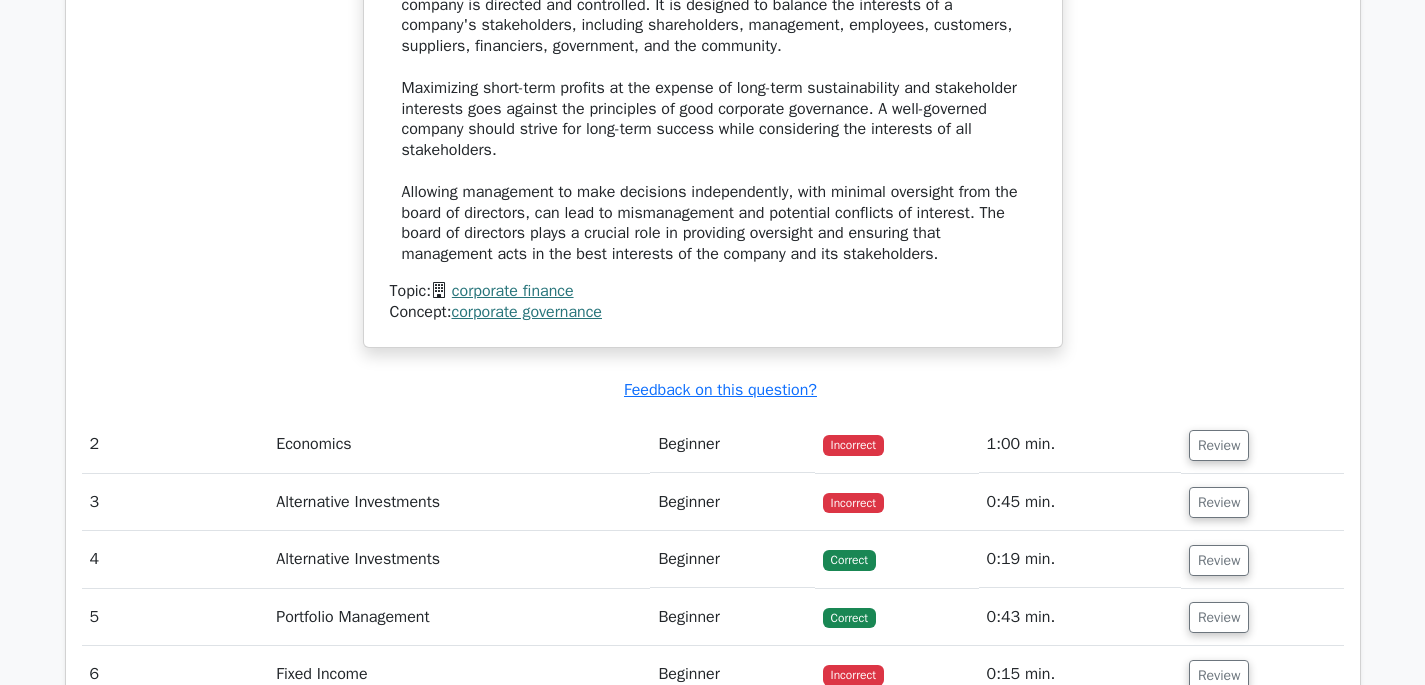 scroll, scrollTop: 2061, scrollLeft: 0, axis: vertical 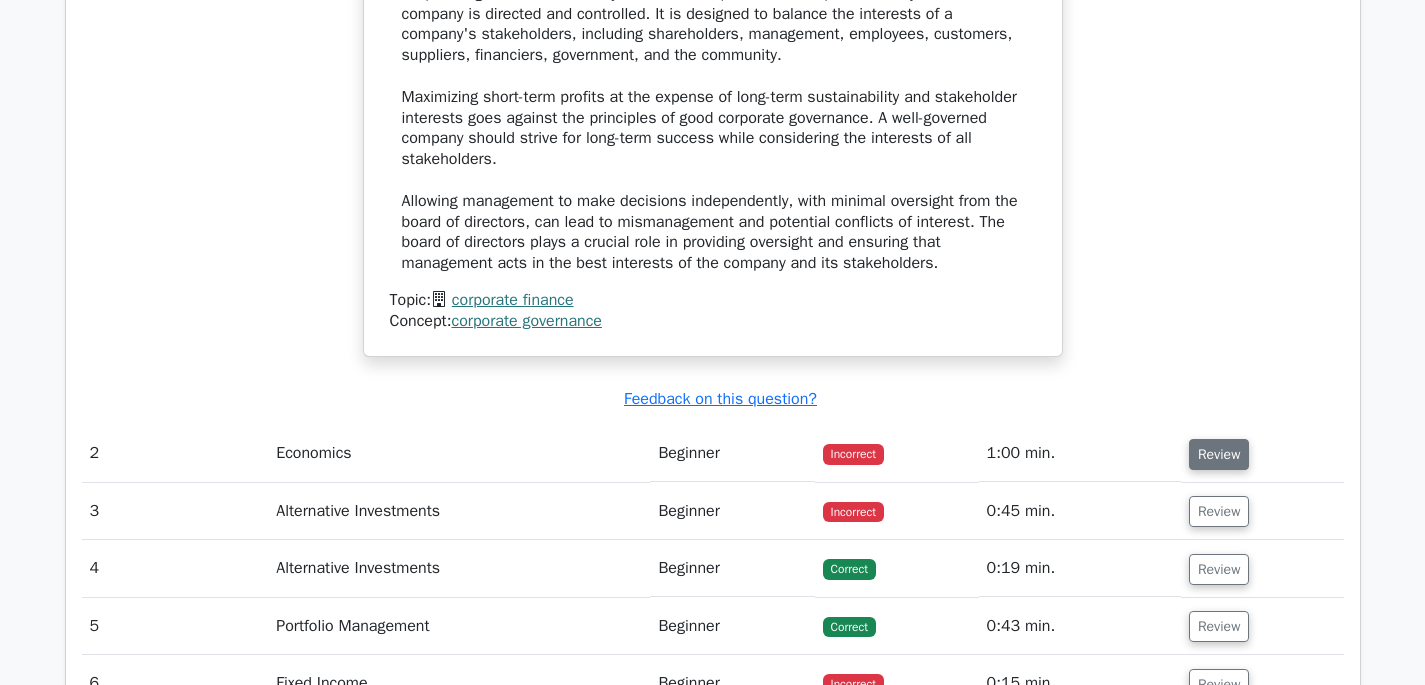 click on "Review" at bounding box center [1219, 454] 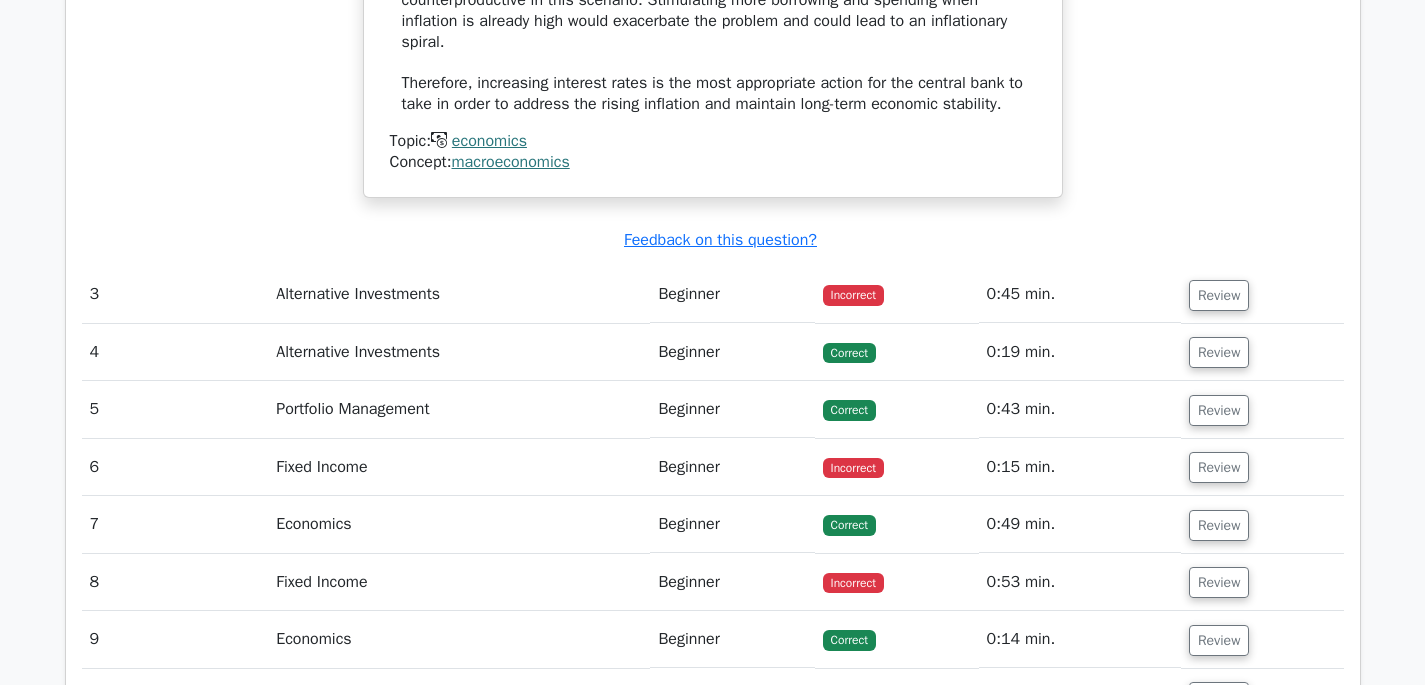 scroll, scrollTop: 3469, scrollLeft: 0, axis: vertical 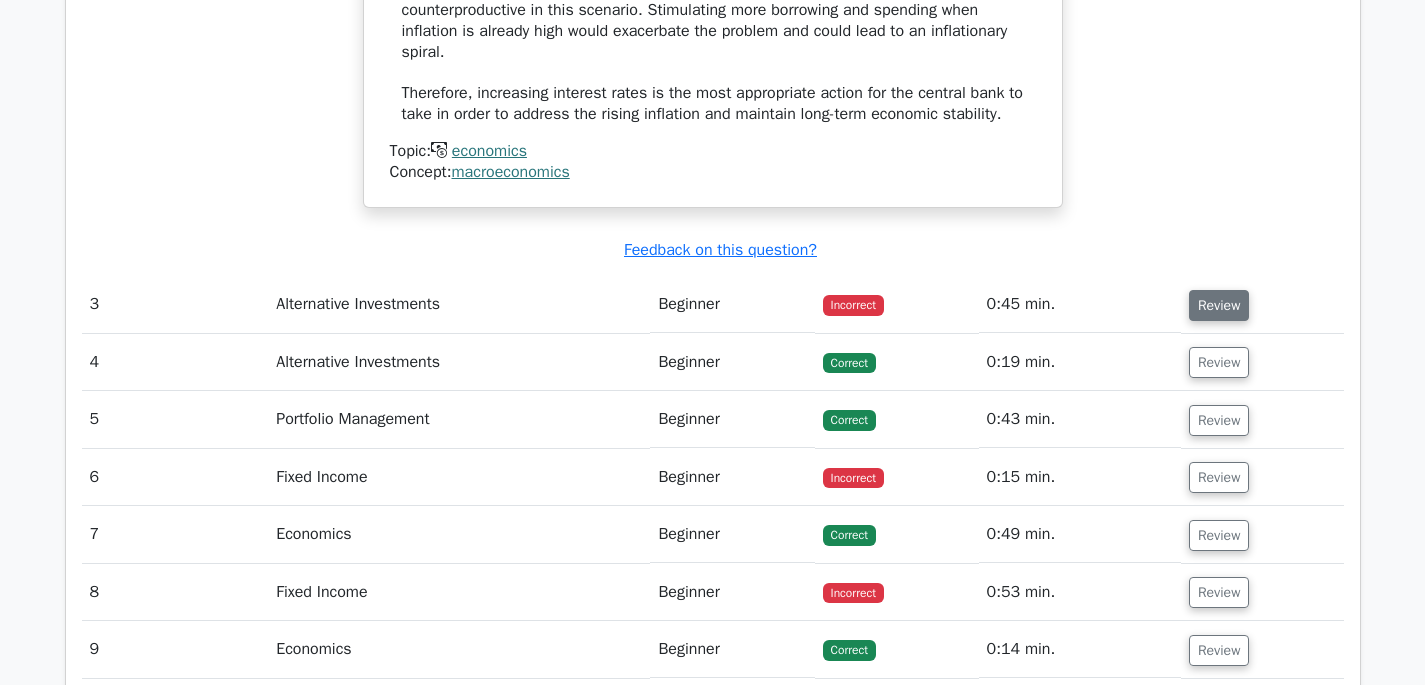 click on "Review" at bounding box center [1219, 305] 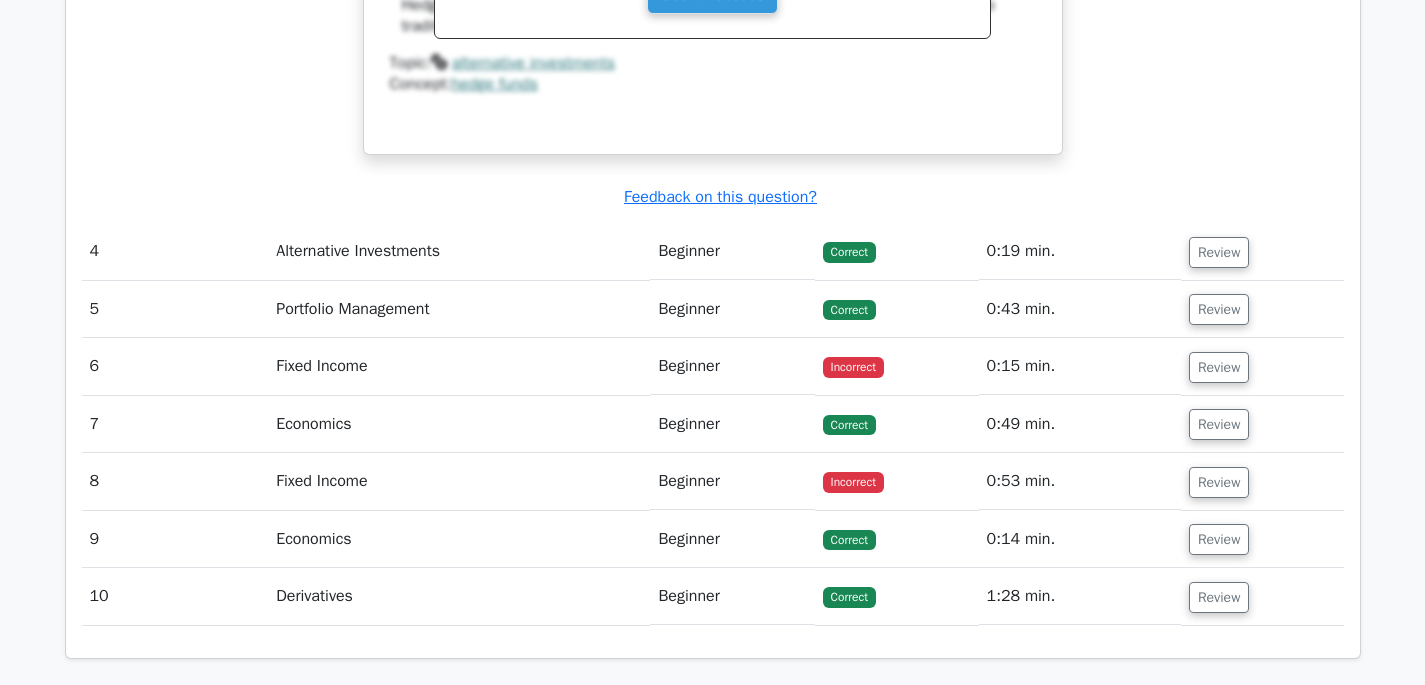scroll, scrollTop: 4391, scrollLeft: 0, axis: vertical 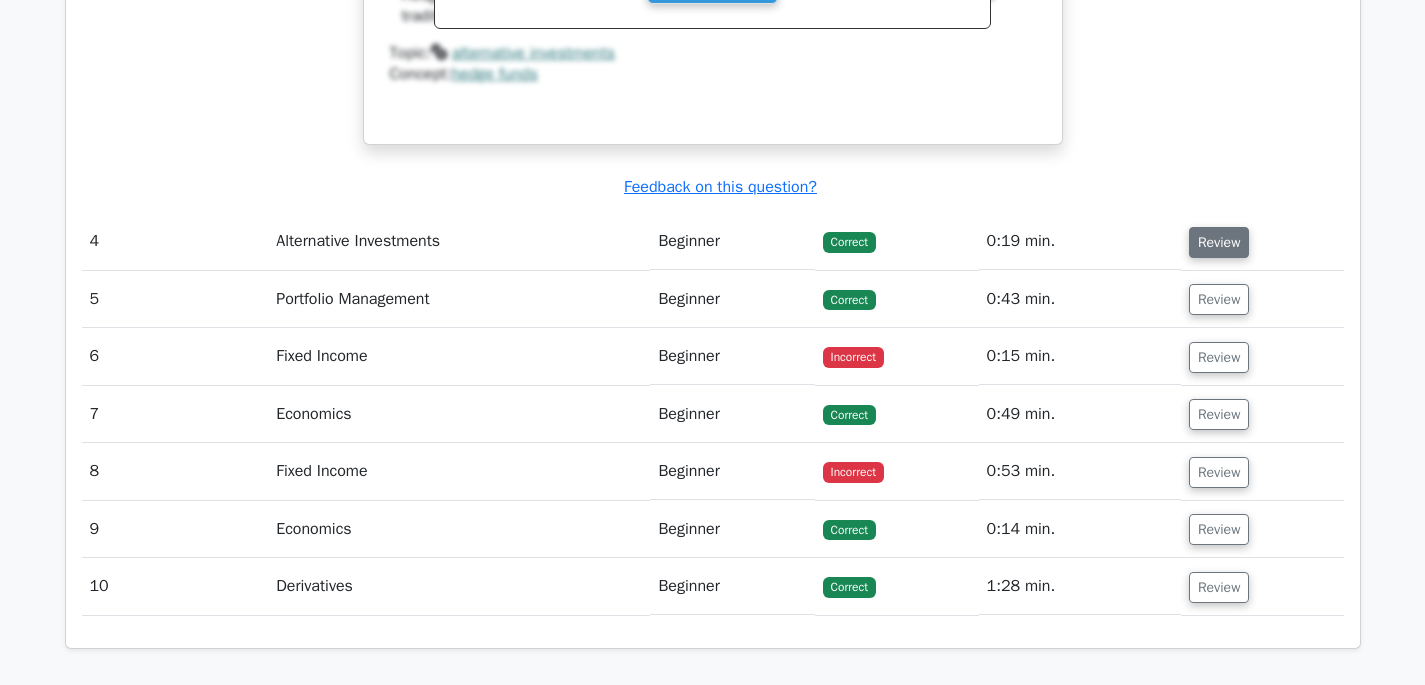 click on "Review" at bounding box center (1219, 242) 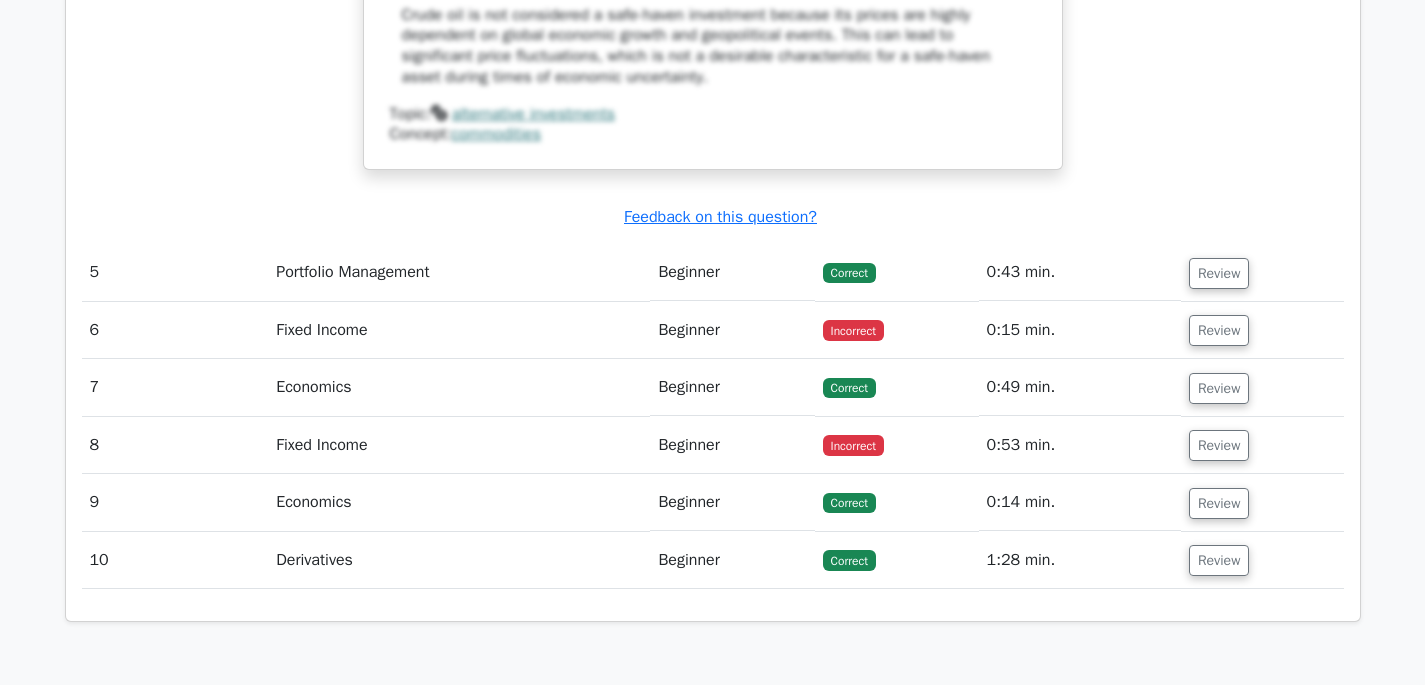 scroll, scrollTop: 5364, scrollLeft: 0, axis: vertical 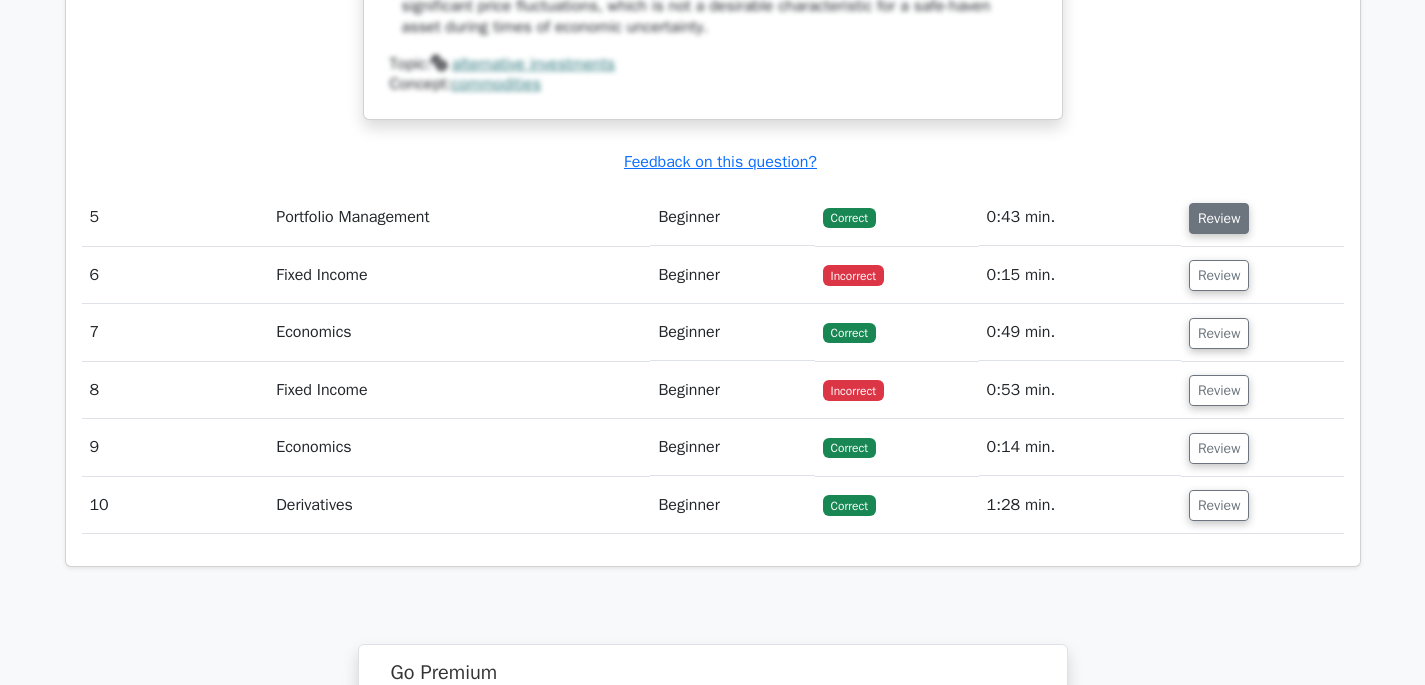 click on "Review" at bounding box center (1219, 218) 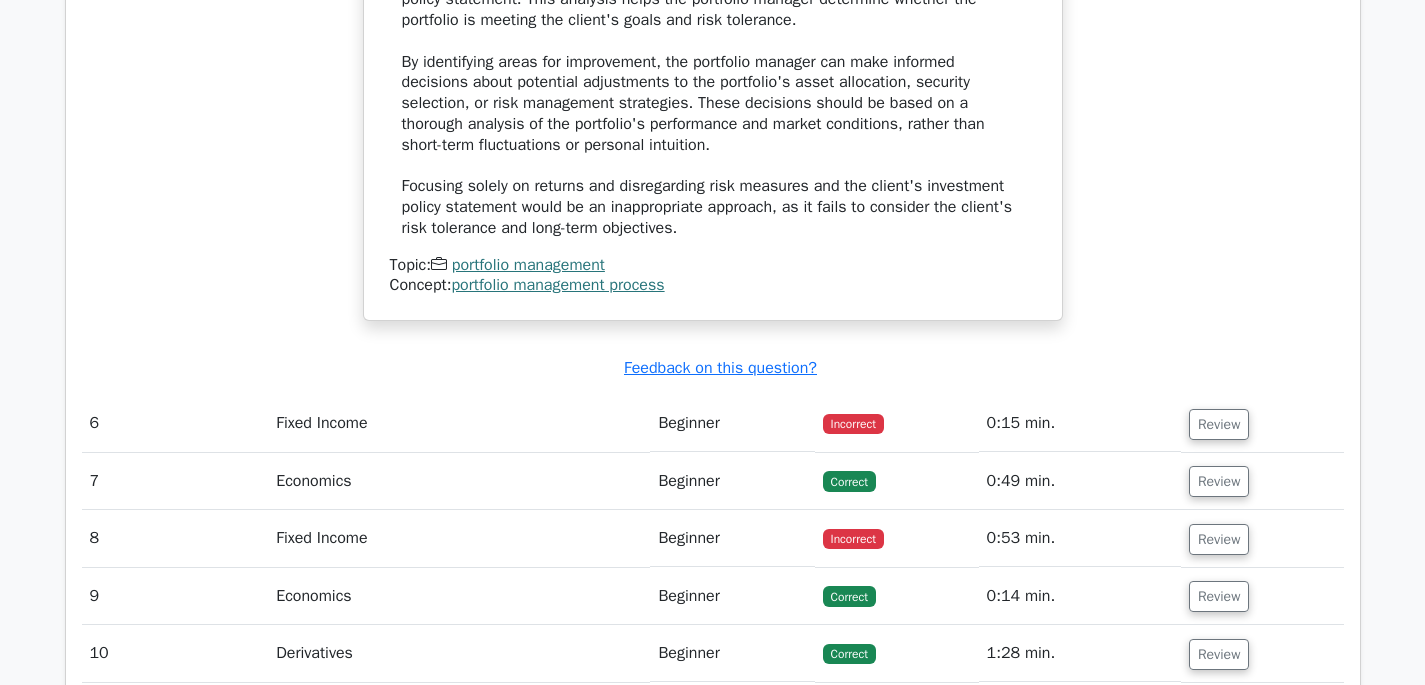 scroll, scrollTop: 6209, scrollLeft: 0, axis: vertical 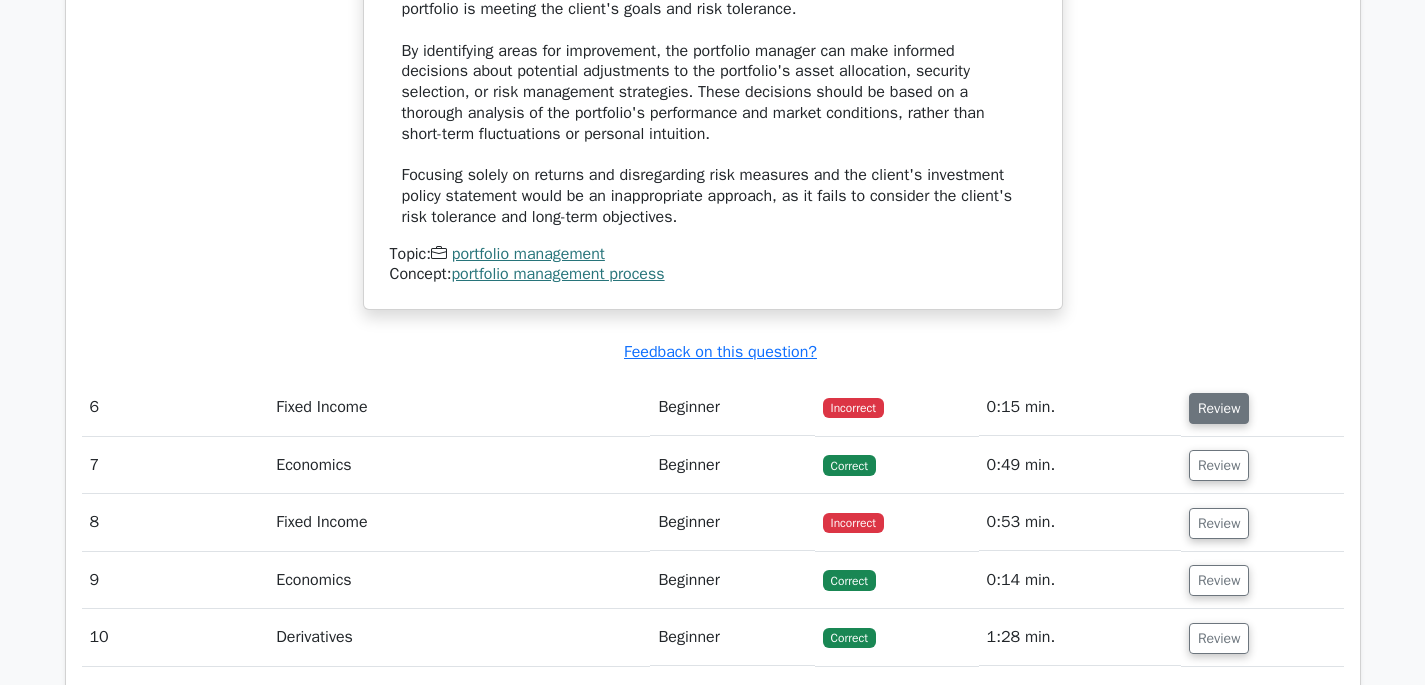 click on "Review" at bounding box center [1219, 408] 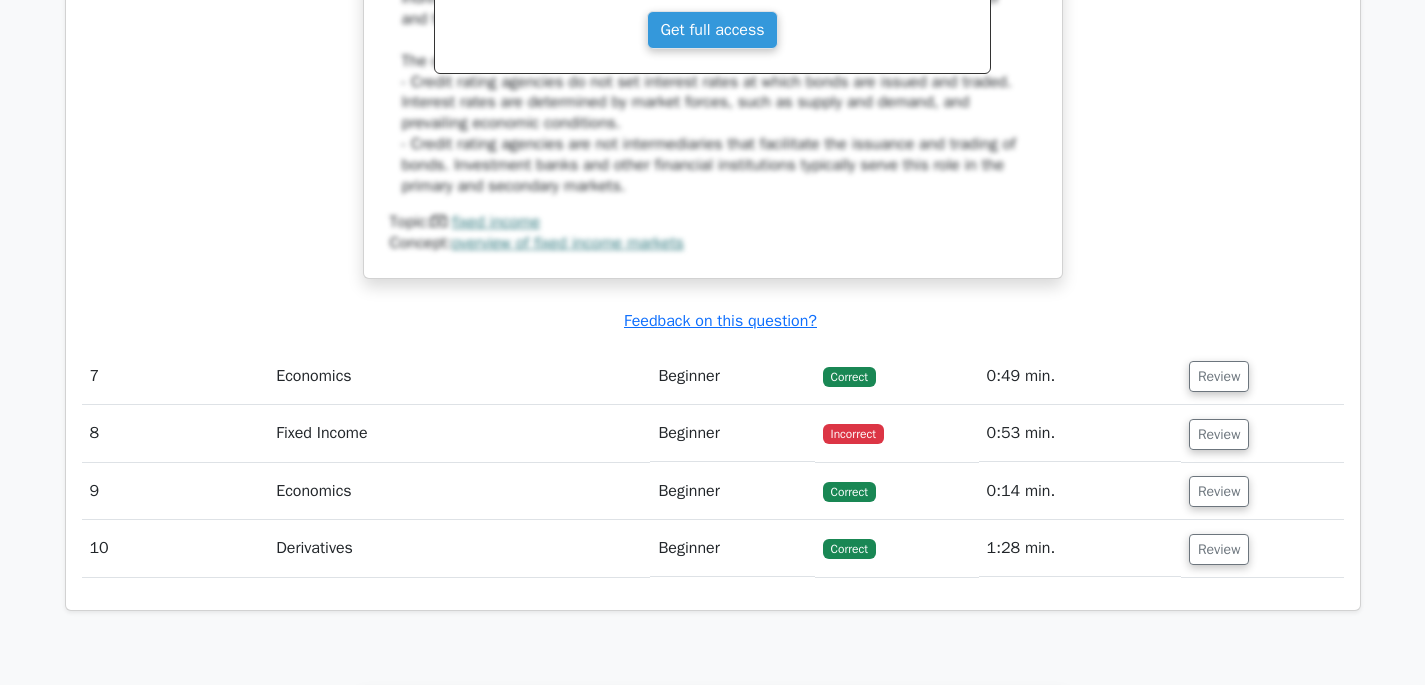 scroll, scrollTop: 7215, scrollLeft: 0, axis: vertical 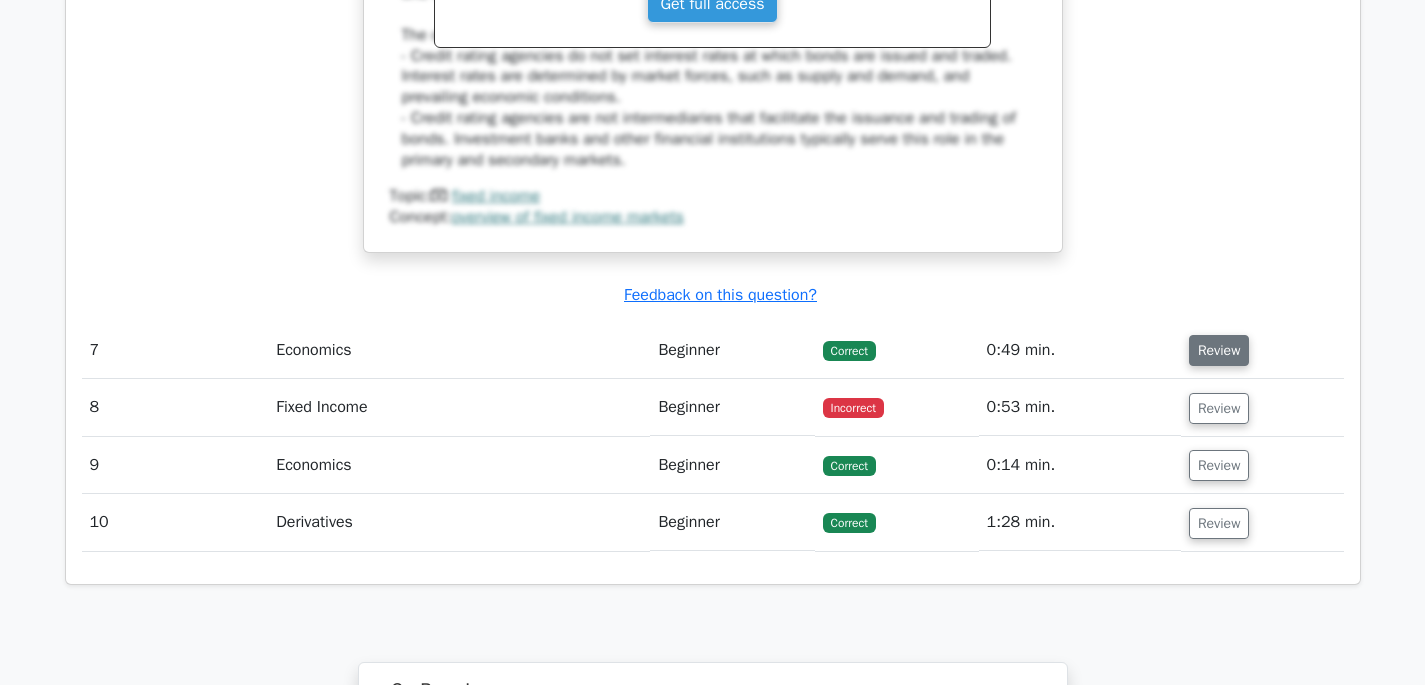click on "Review" at bounding box center (1219, 350) 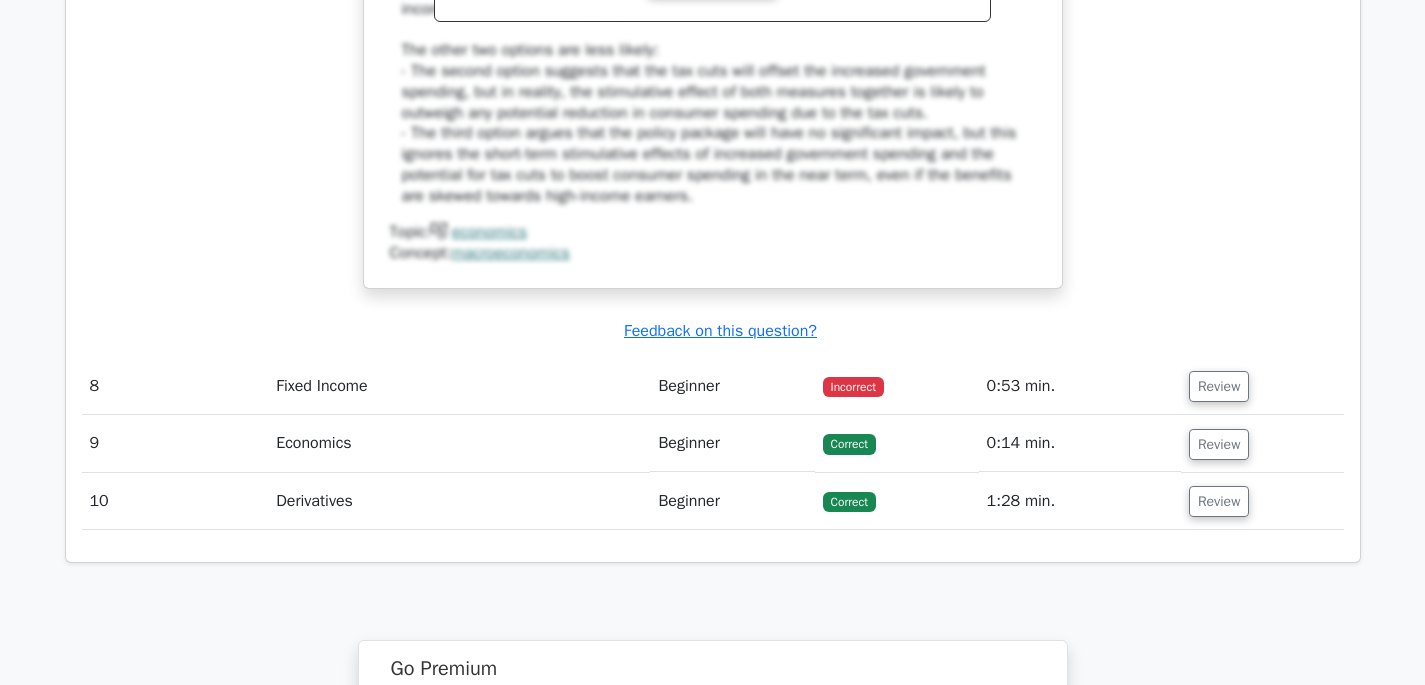 scroll, scrollTop: 8490, scrollLeft: 0, axis: vertical 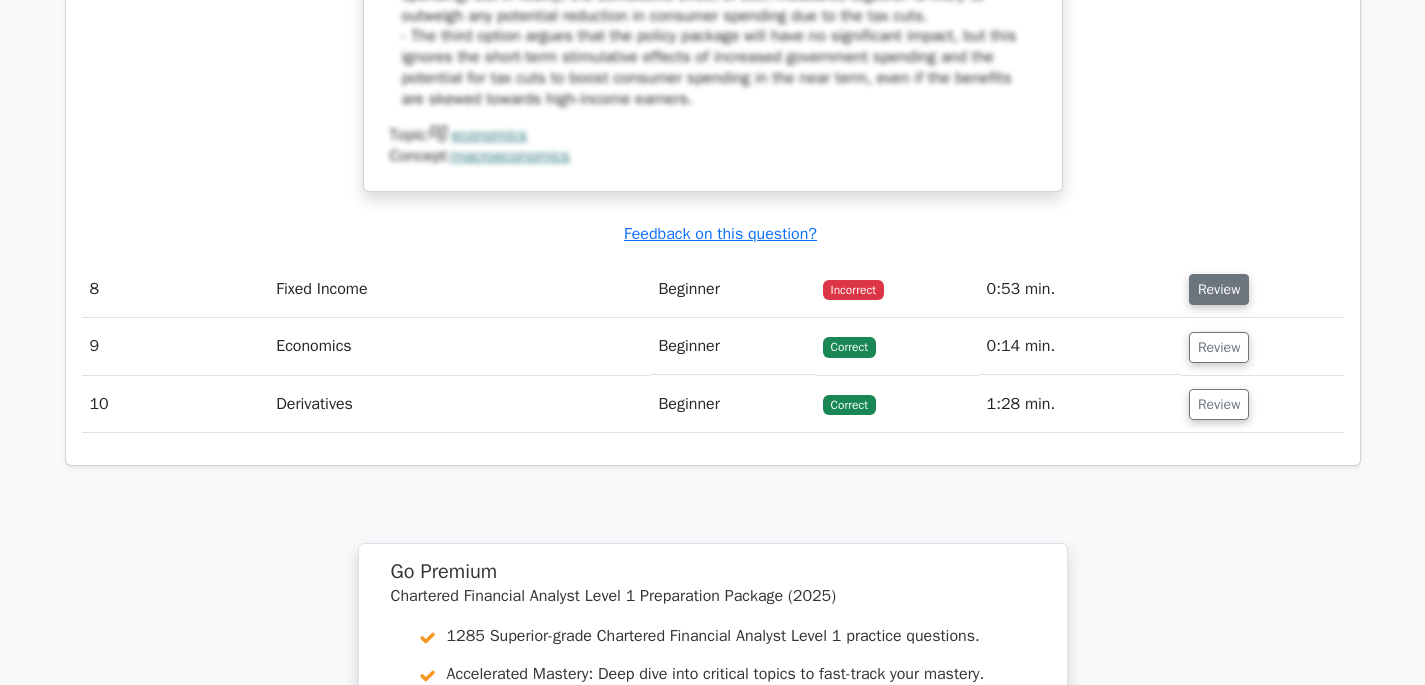 click on "Review" at bounding box center (1219, 289) 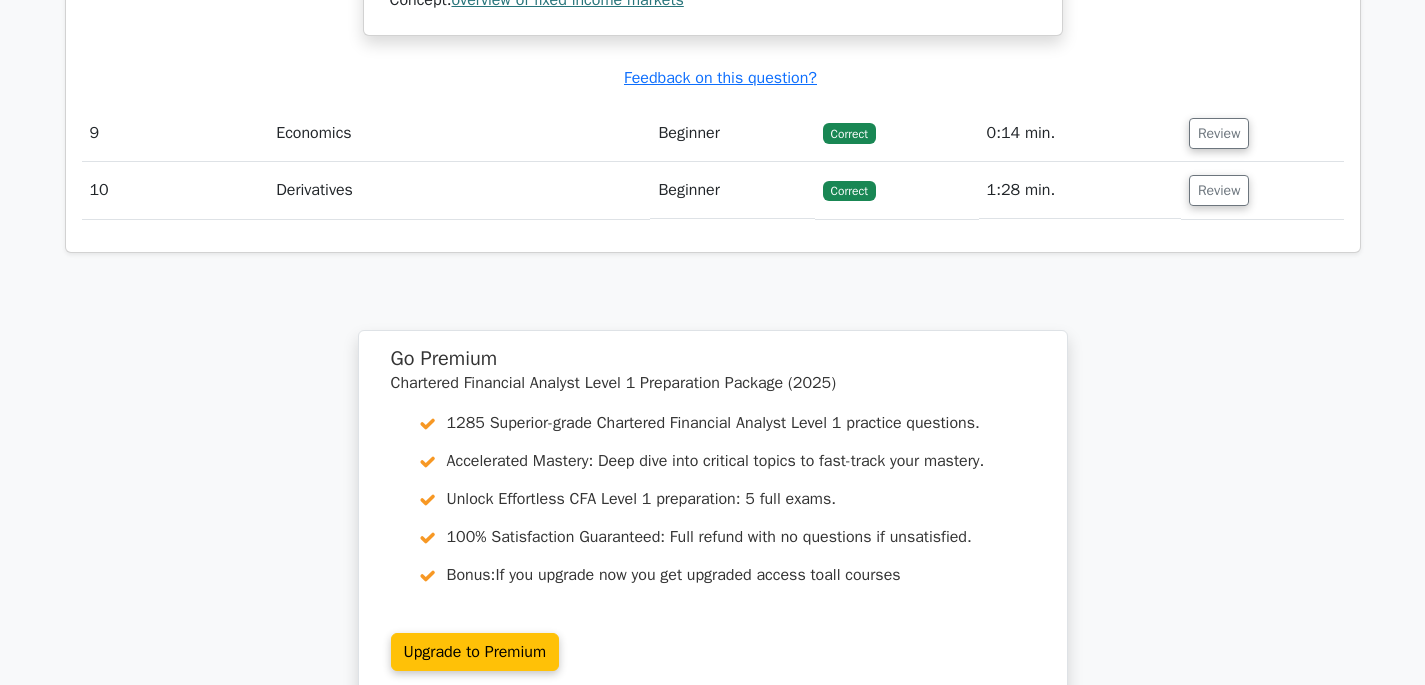scroll, scrollTop: 9543, scrollLeft: 0, axis: vertical 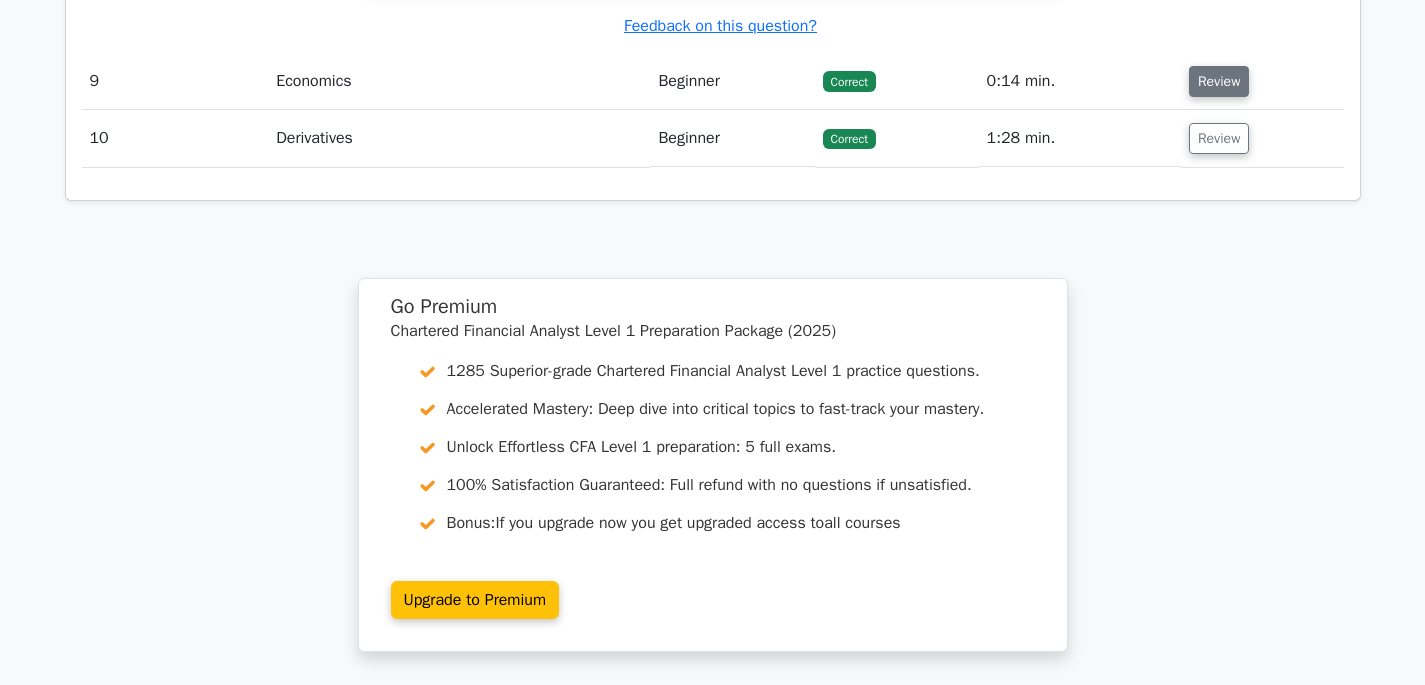 click on "Review" at bounding box center [1219, 81] 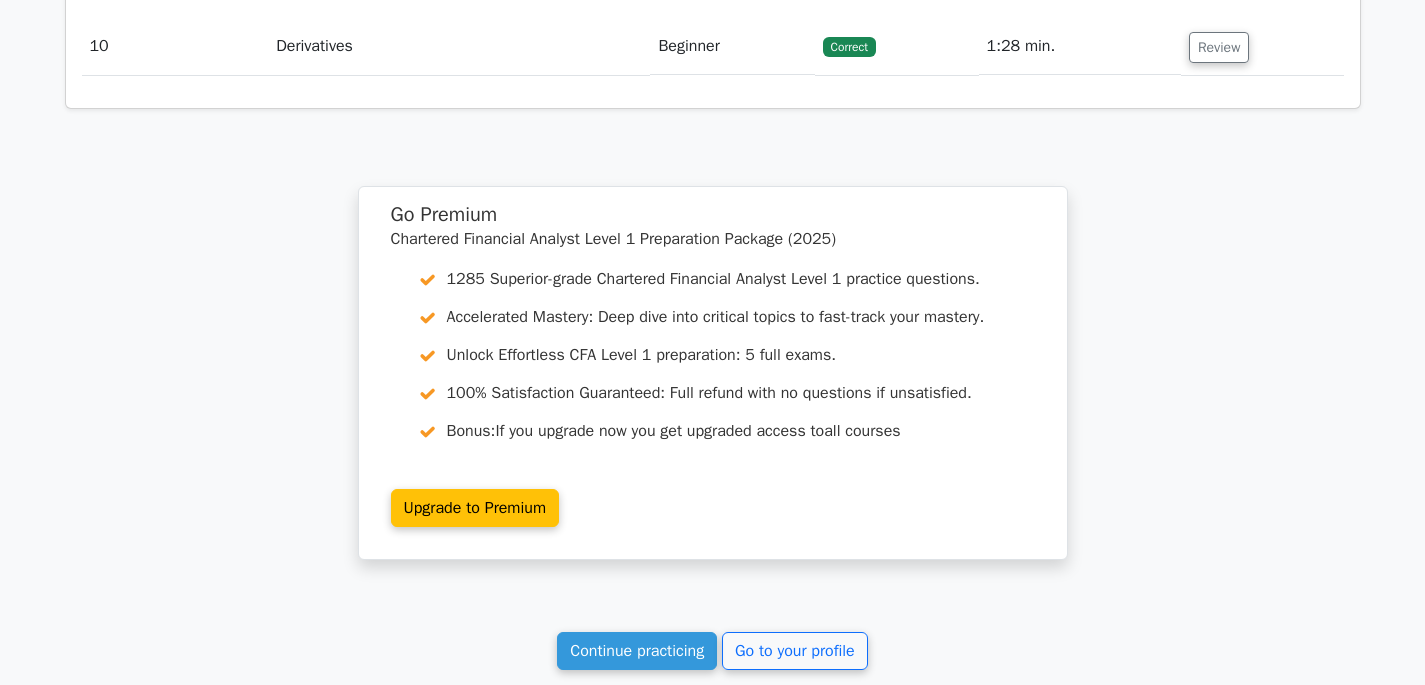 scroll, scrollTop: 10396, scrollLeft: 0, axis: vertical 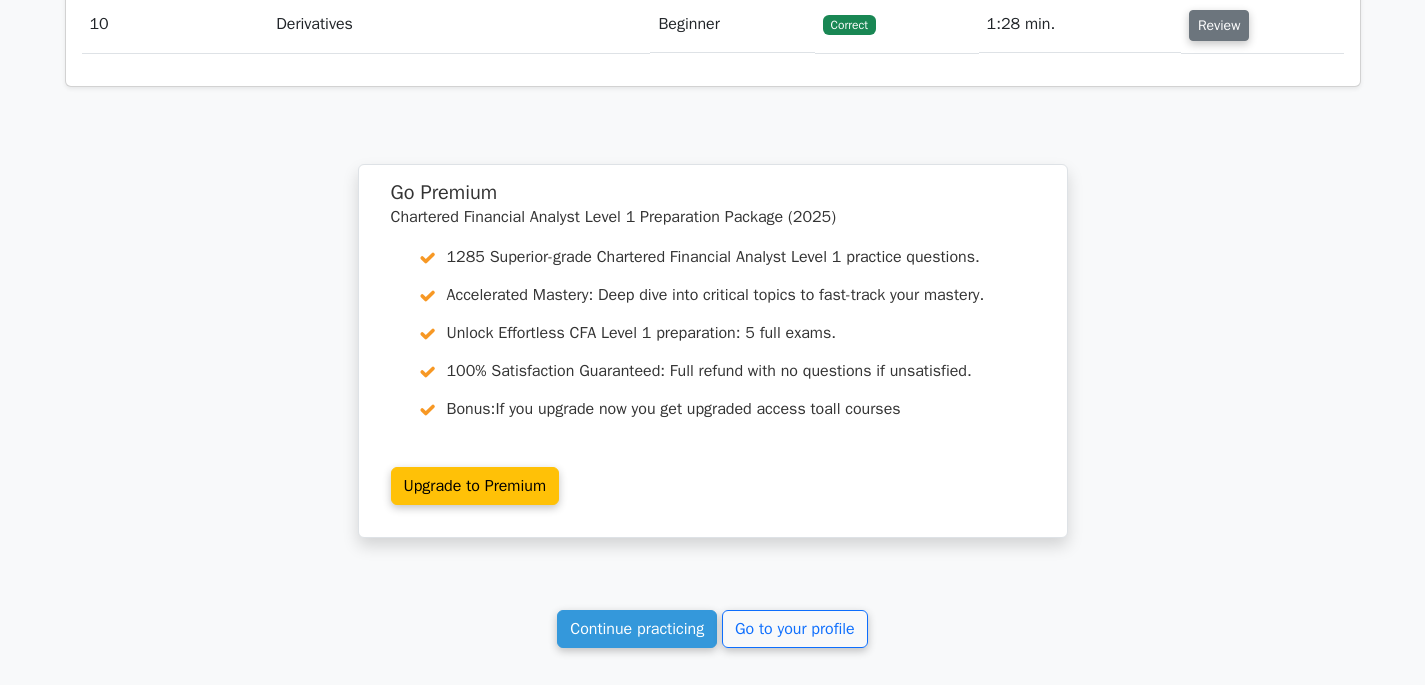 click on "Review" at bounding box center [1219, 25] 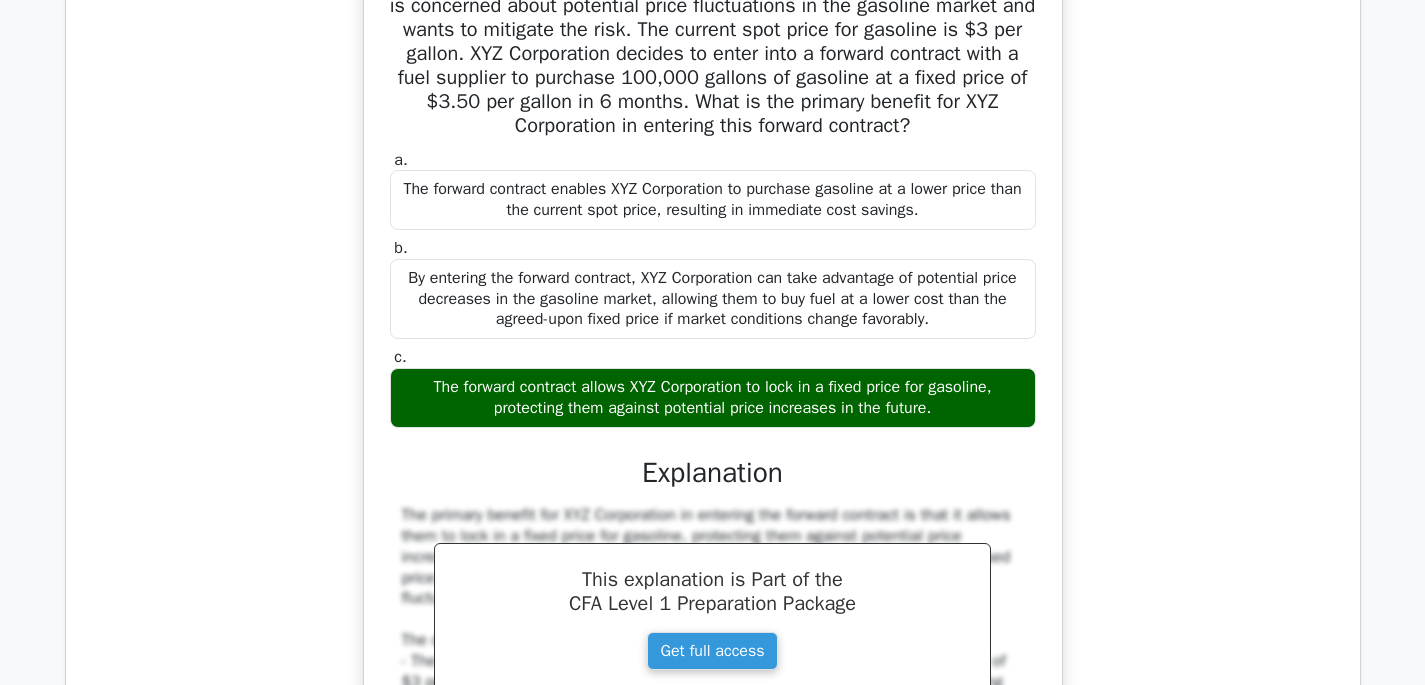 scroll, scrollTop: 10538, scrollLeft: 0, axis: vertical 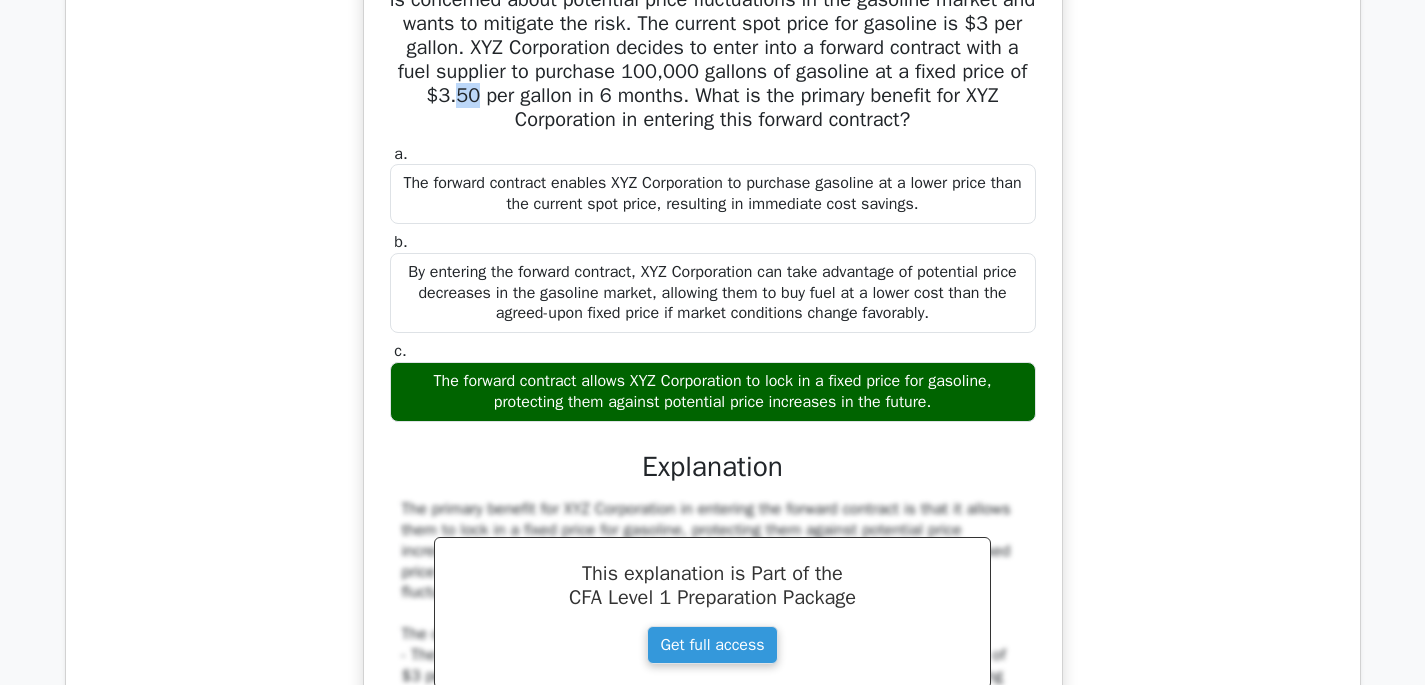 drag, startPoint x: 546, startPoint y: 185, endPoint x: 568, endPoint y: 184, distance: 22.022715 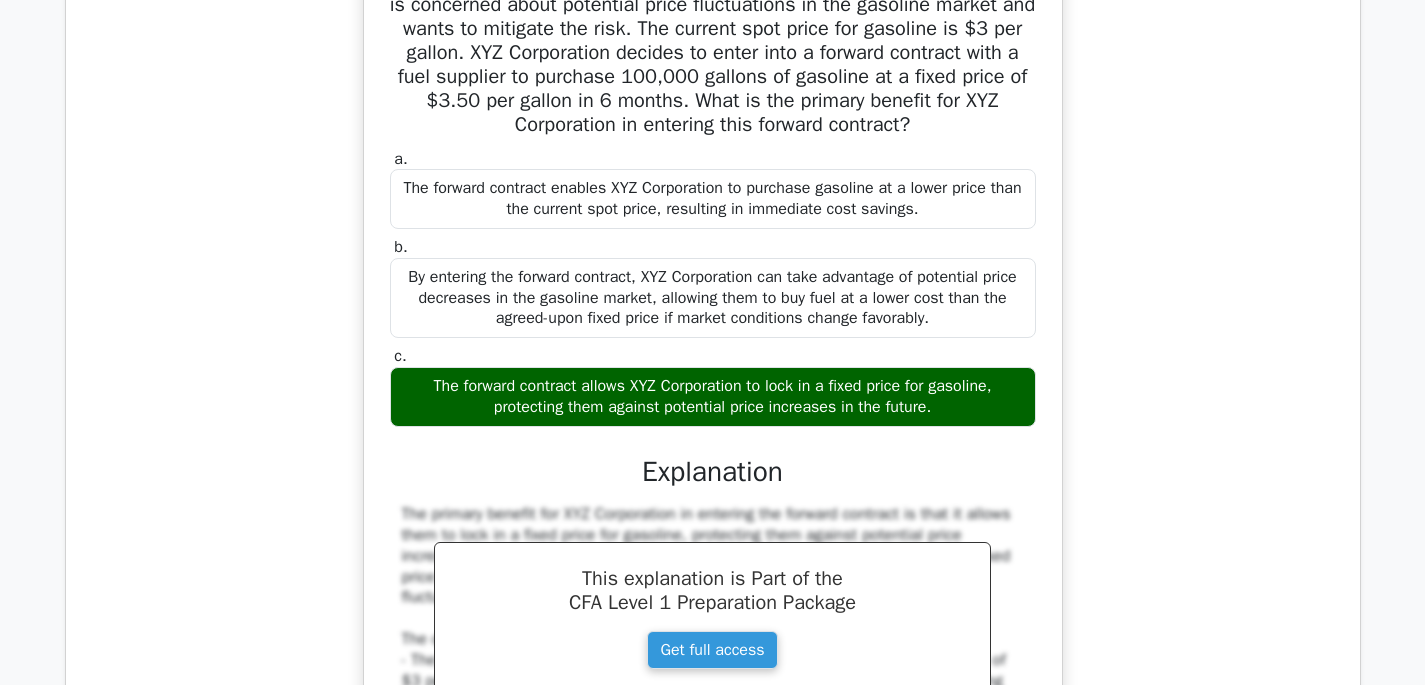 click on "XYZ Corporation, a large multinational company, is planning to purchase a new fleet of vehicles for its sales team in 6 months. The company's CFO is concerned about potential price fluctuations in the gasoline market and wants to mitigate the risk. The current spot price for gasoline is $3 per gallon. XYZ Corporation decides to enter into a forward contract with a fuel supplier to purchase 100,000 gallons of gasoline at a fixed price of $3.50 per gallon in 6 months. What is the primary benefit for XYZ Corporation in entering this forward contract?
a.
b. c." at bounding box center (713, 397) 